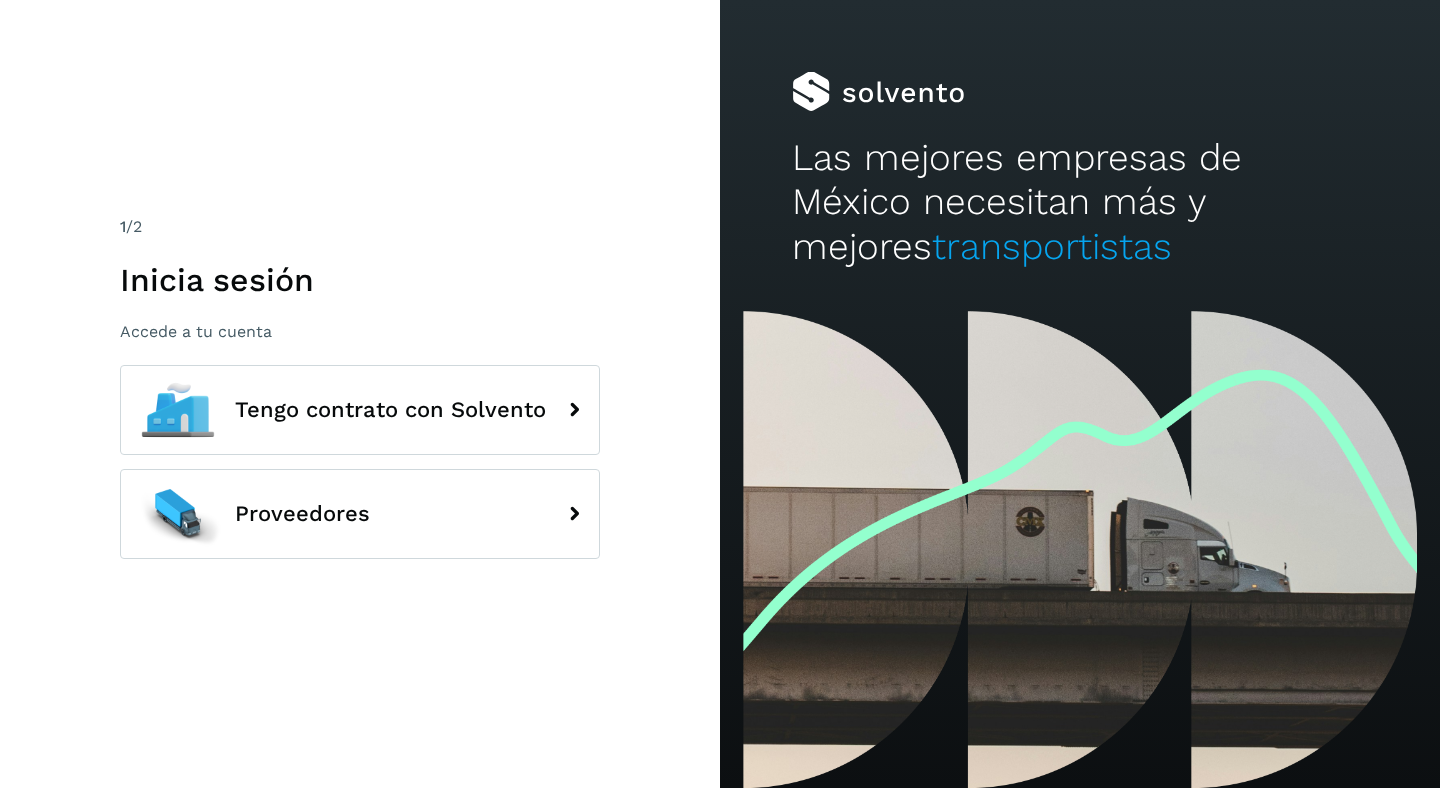 scroll, scrollTop: 0, scrollLeft: 0, axis: both 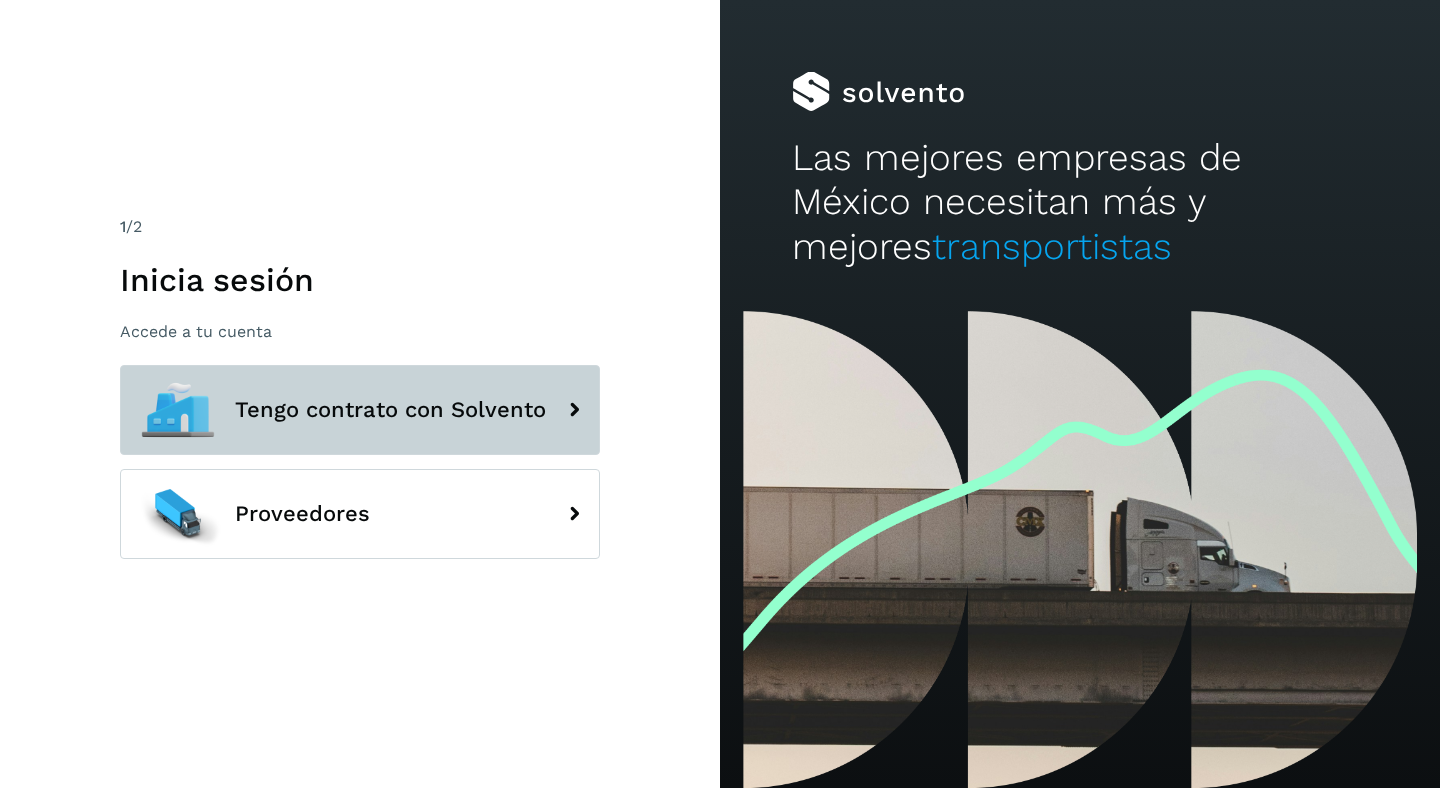 click on "Tengo contrato con Solvento" 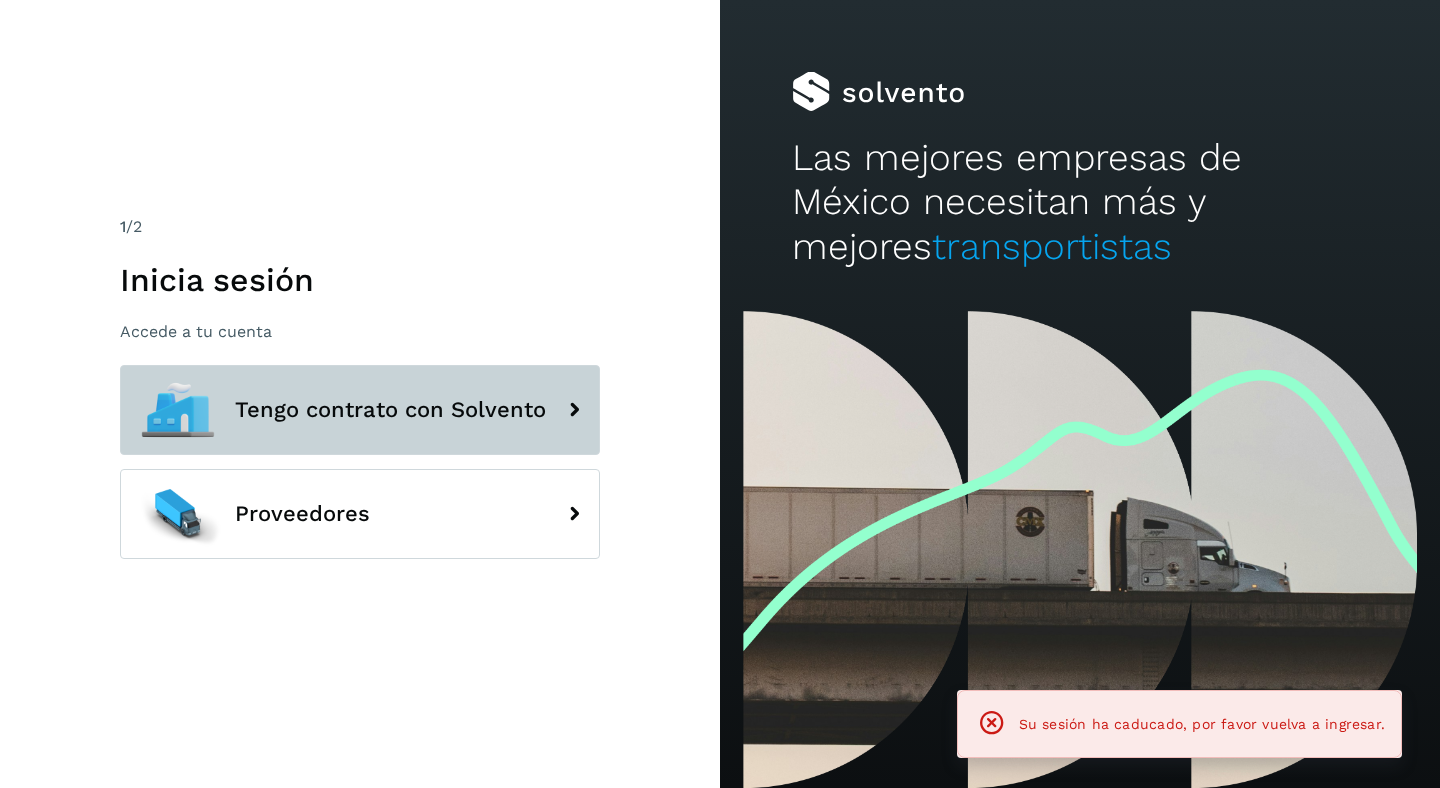 click on "Tengo contrato con Solvento" 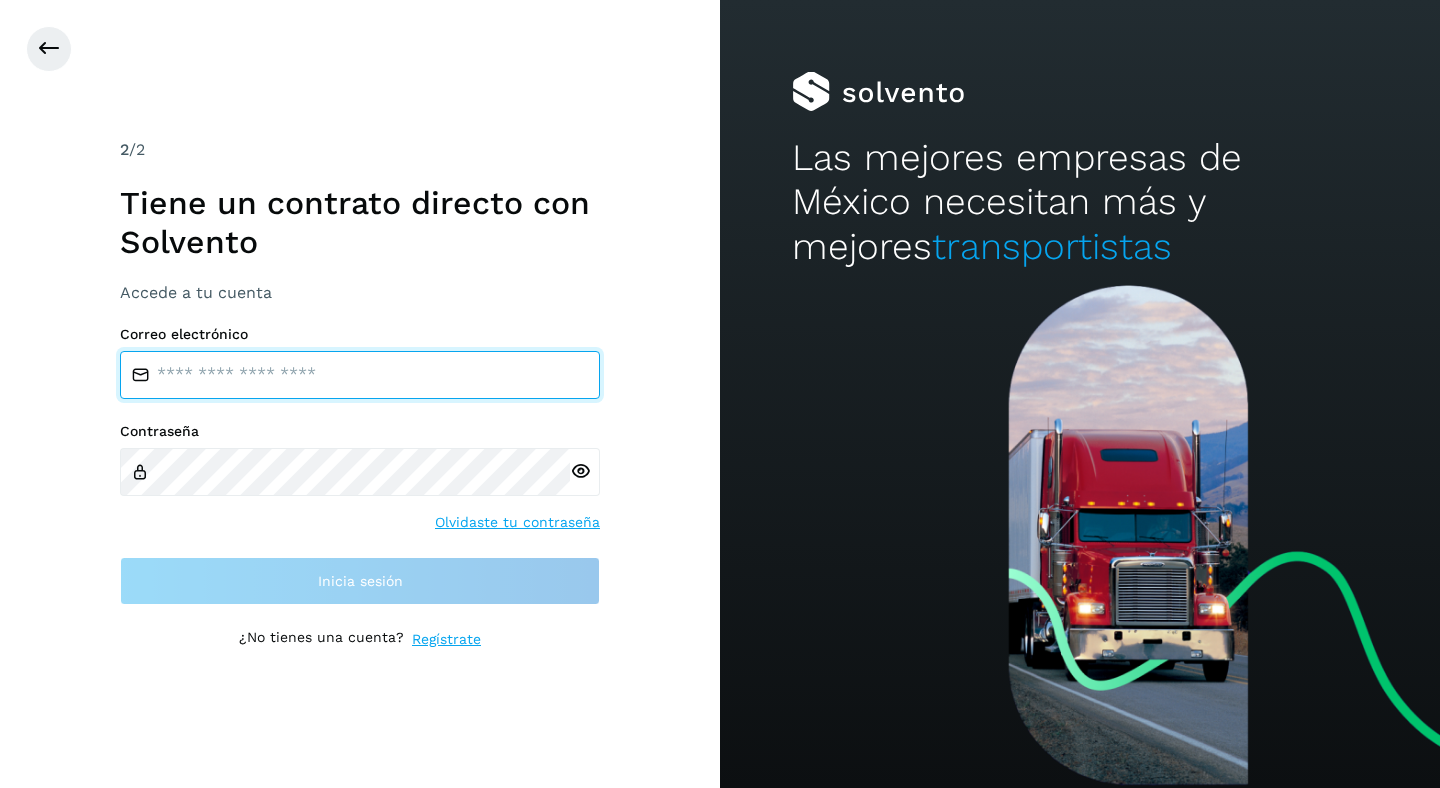 type on "**********" 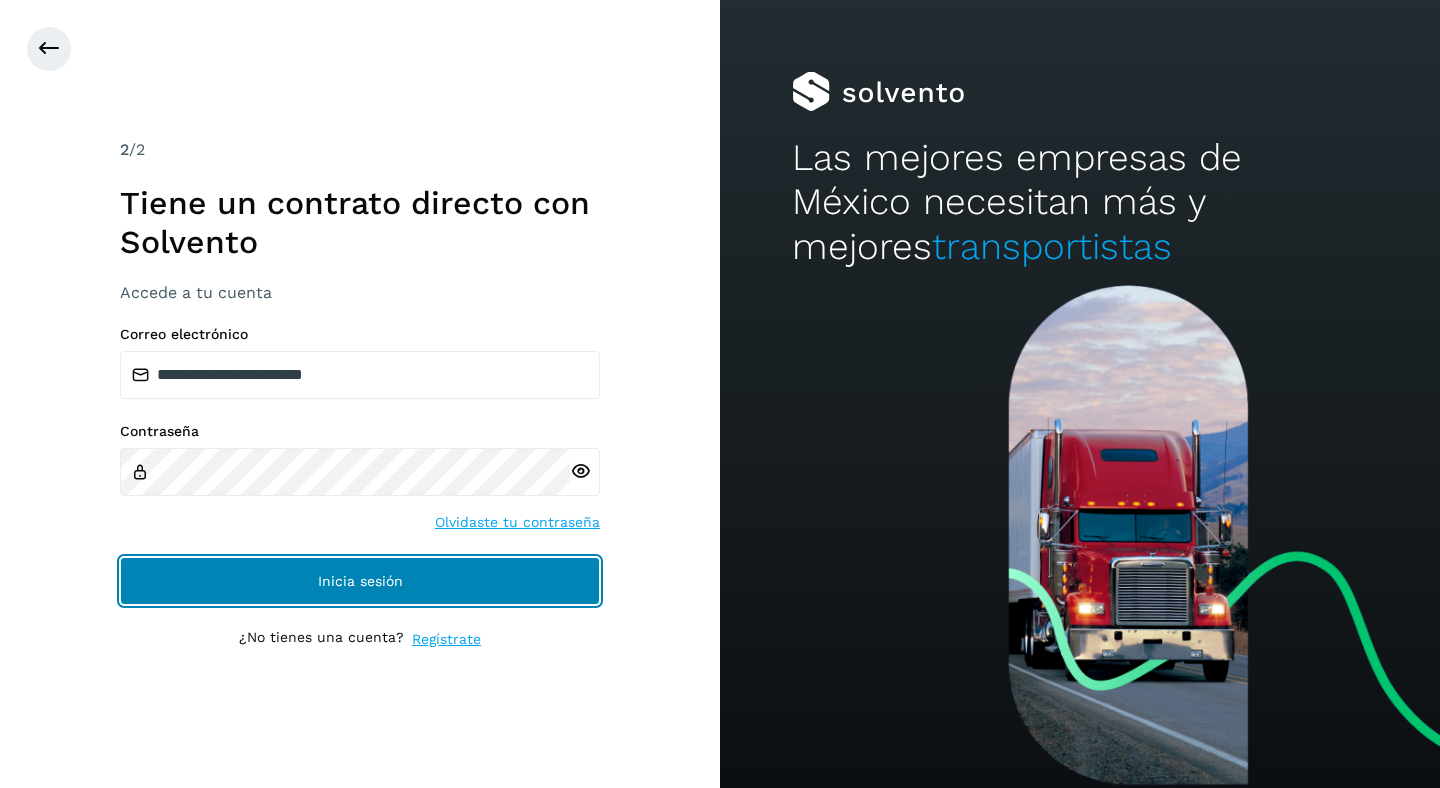 click on "Inicia sesión" at bounding box center (360, 581) 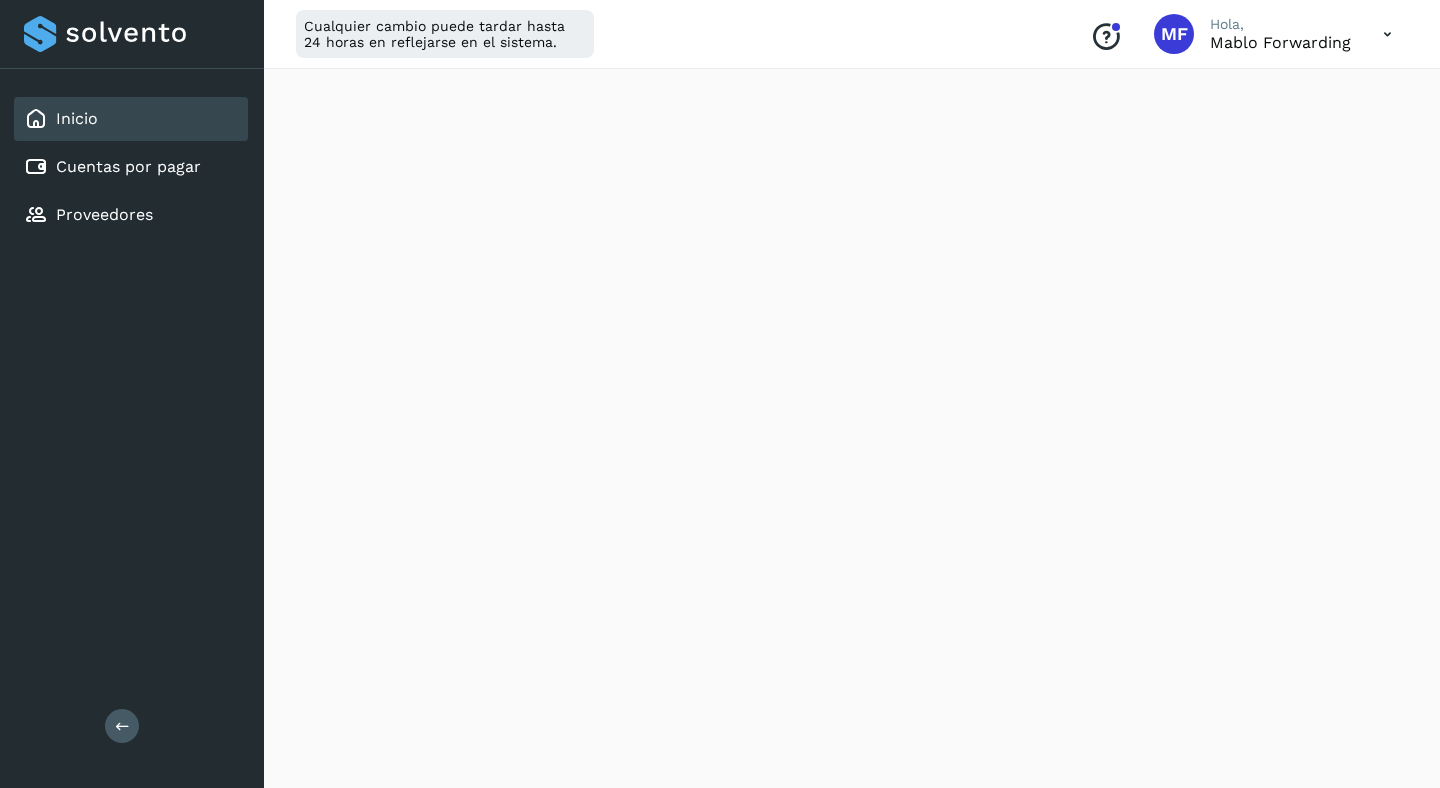 scroll, scrollTop: 1146, scrollLeft: 0, axis: vertical 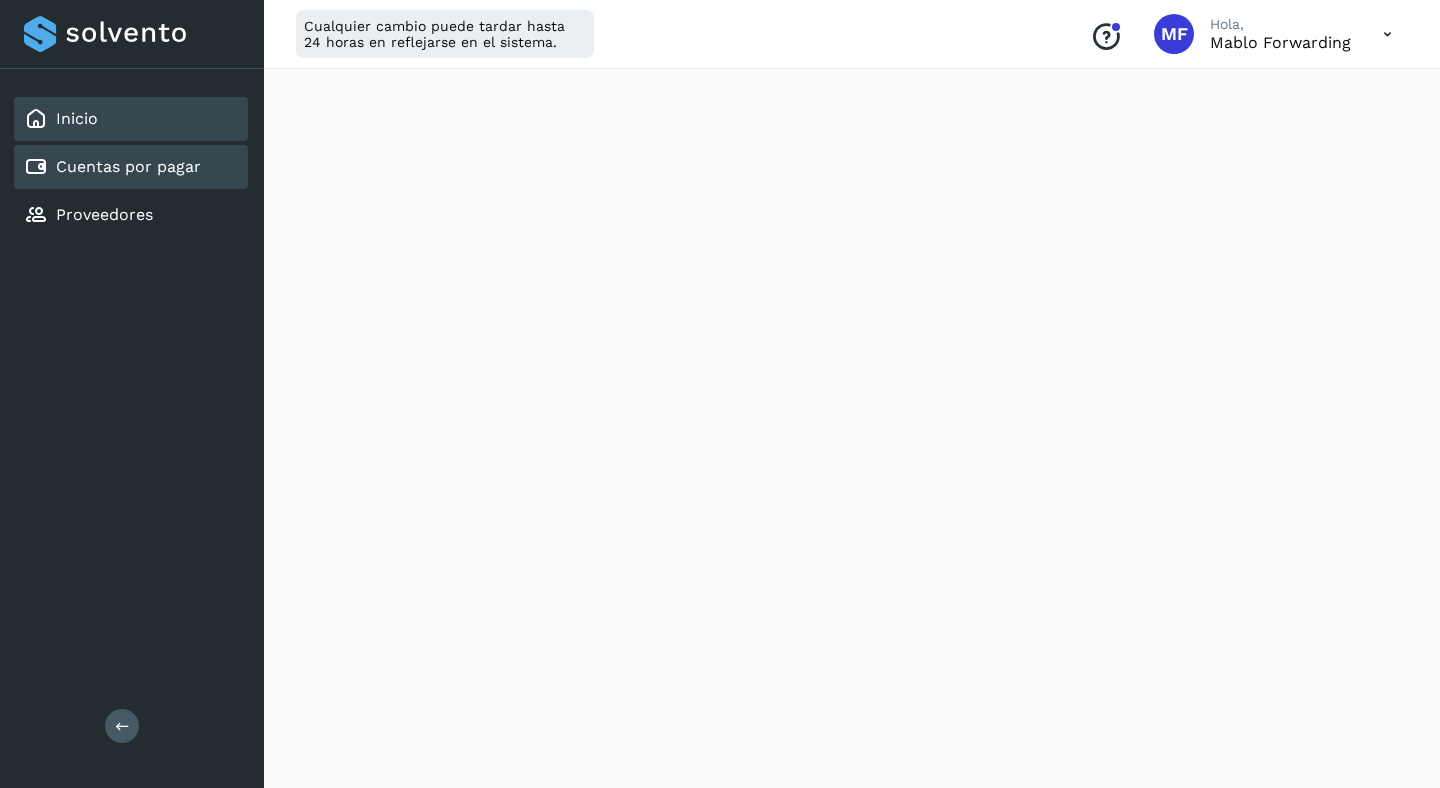 click on "Cuentas por pagar" at bounding box center (128, 166) 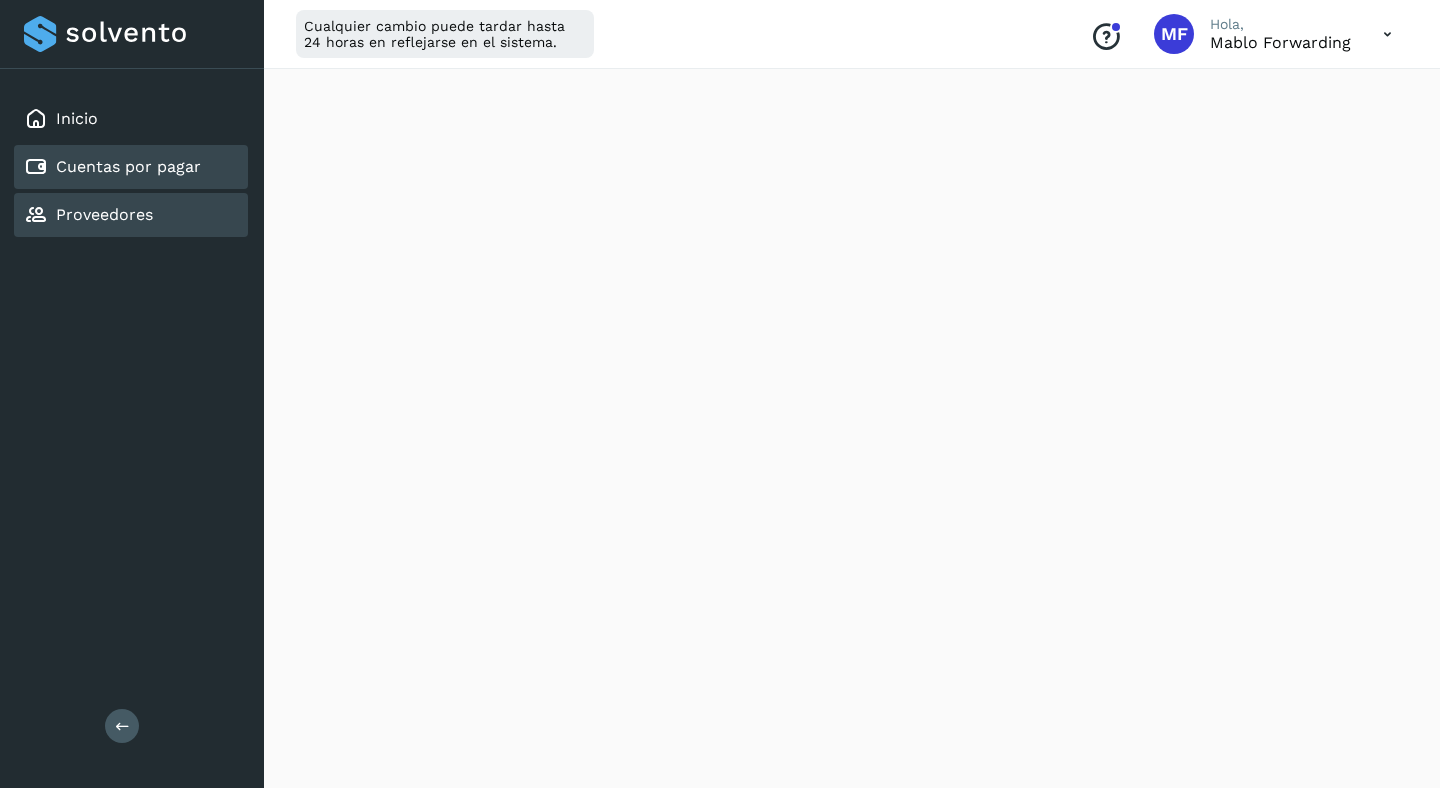 click on "Proveedores" at bounding box center (104, 214) 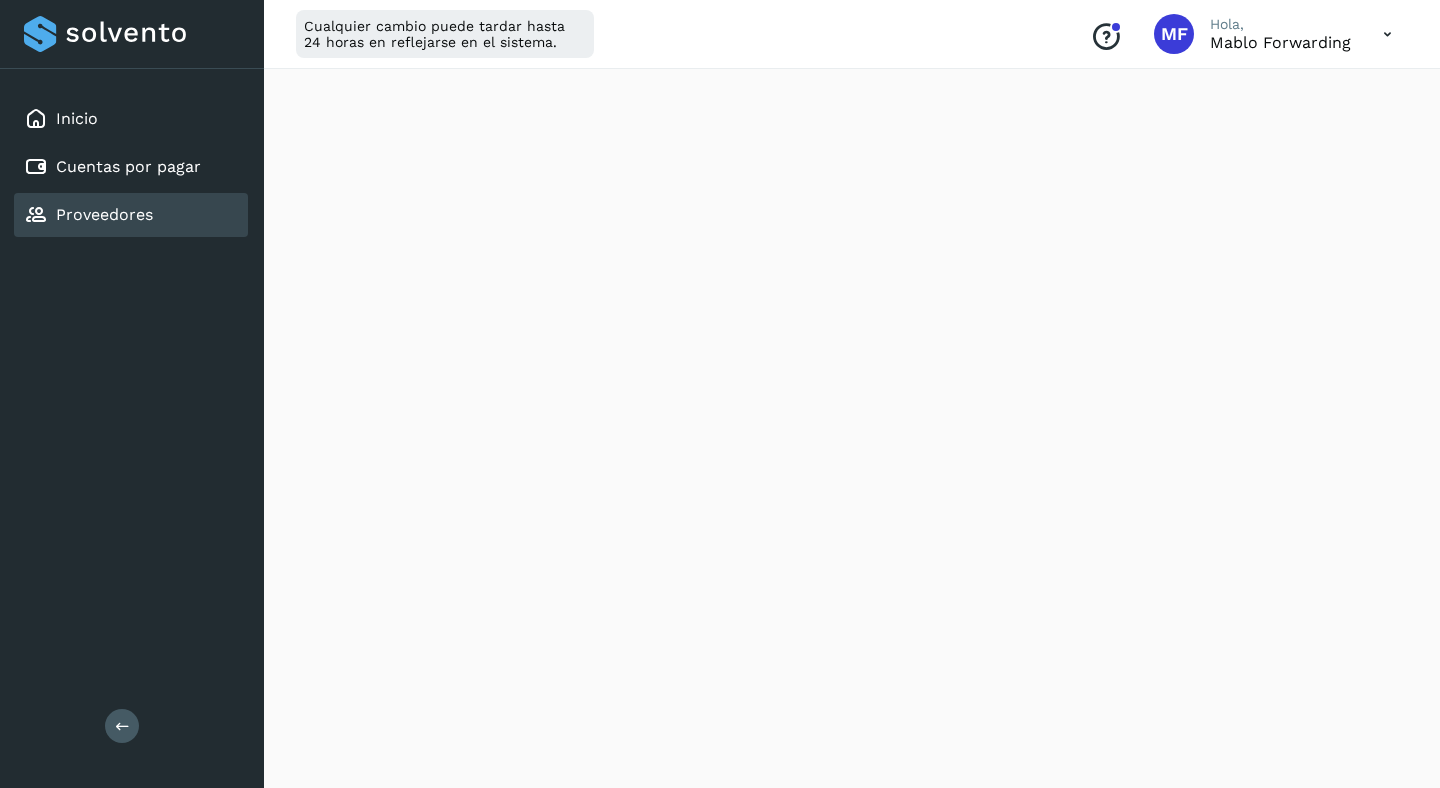 scroll, scrollTop: 0, scrollLeft: 0, axis: both 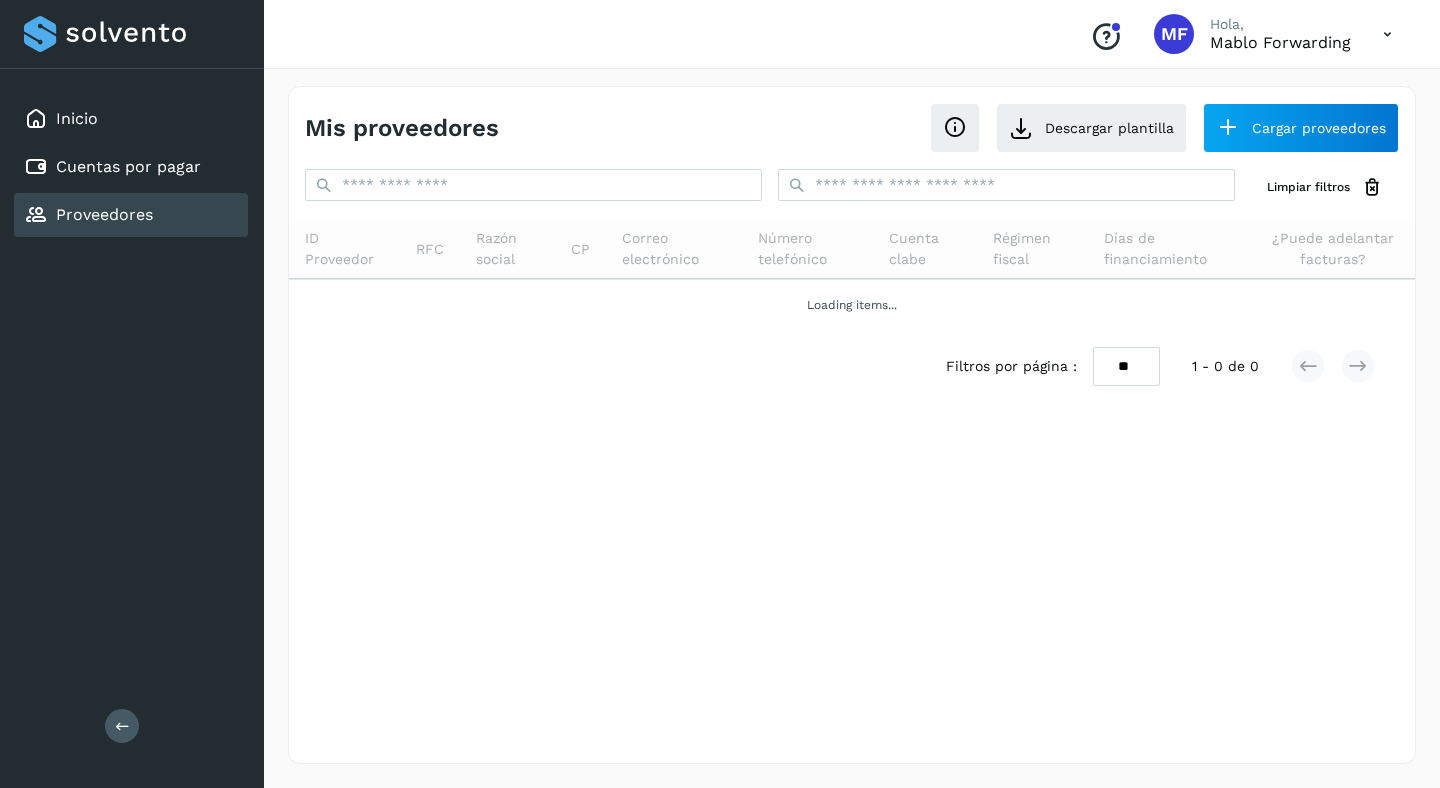 click on "Proveedores" at bounding box center (104, 214) 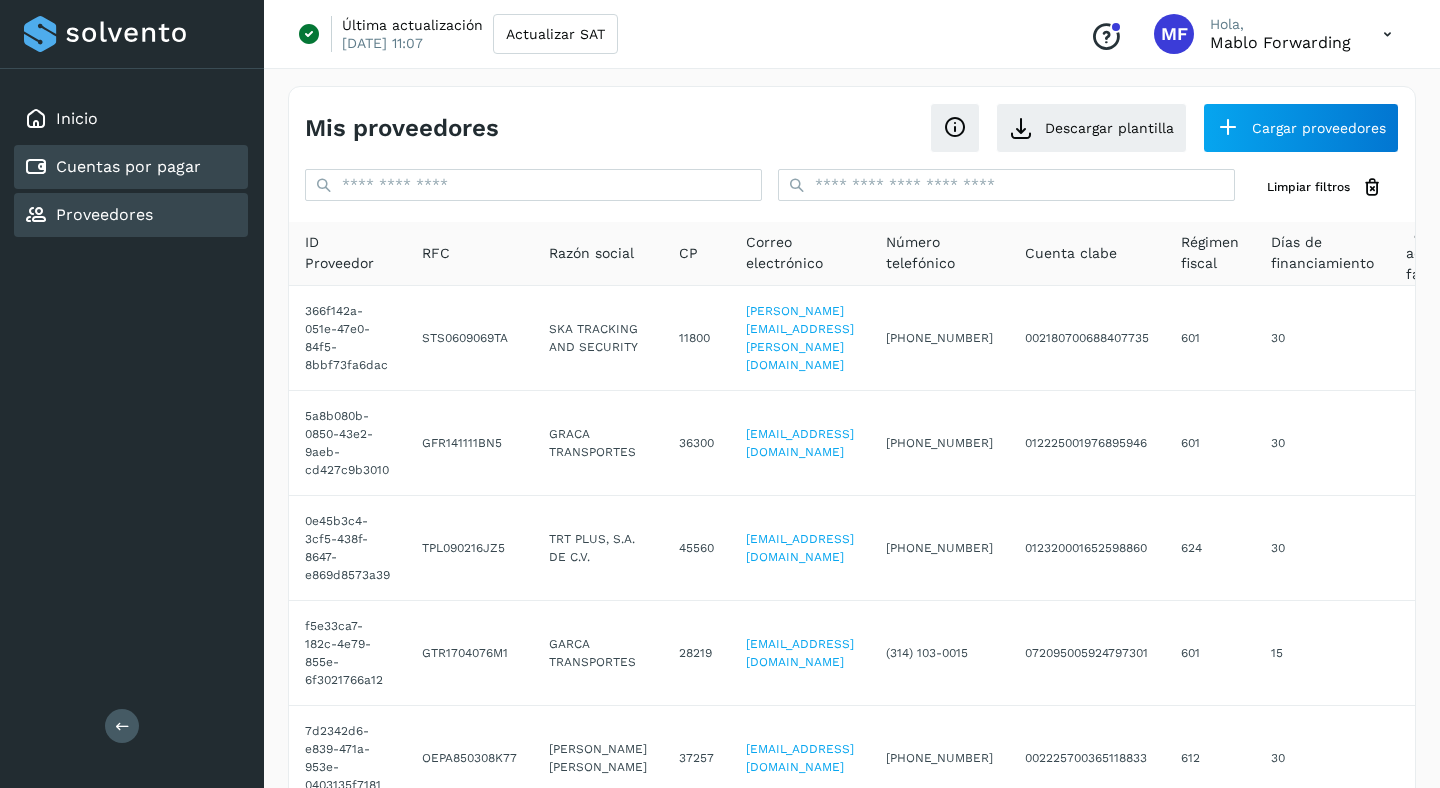 click on "Cuentas por pagar" at bounding box center [128, 166] 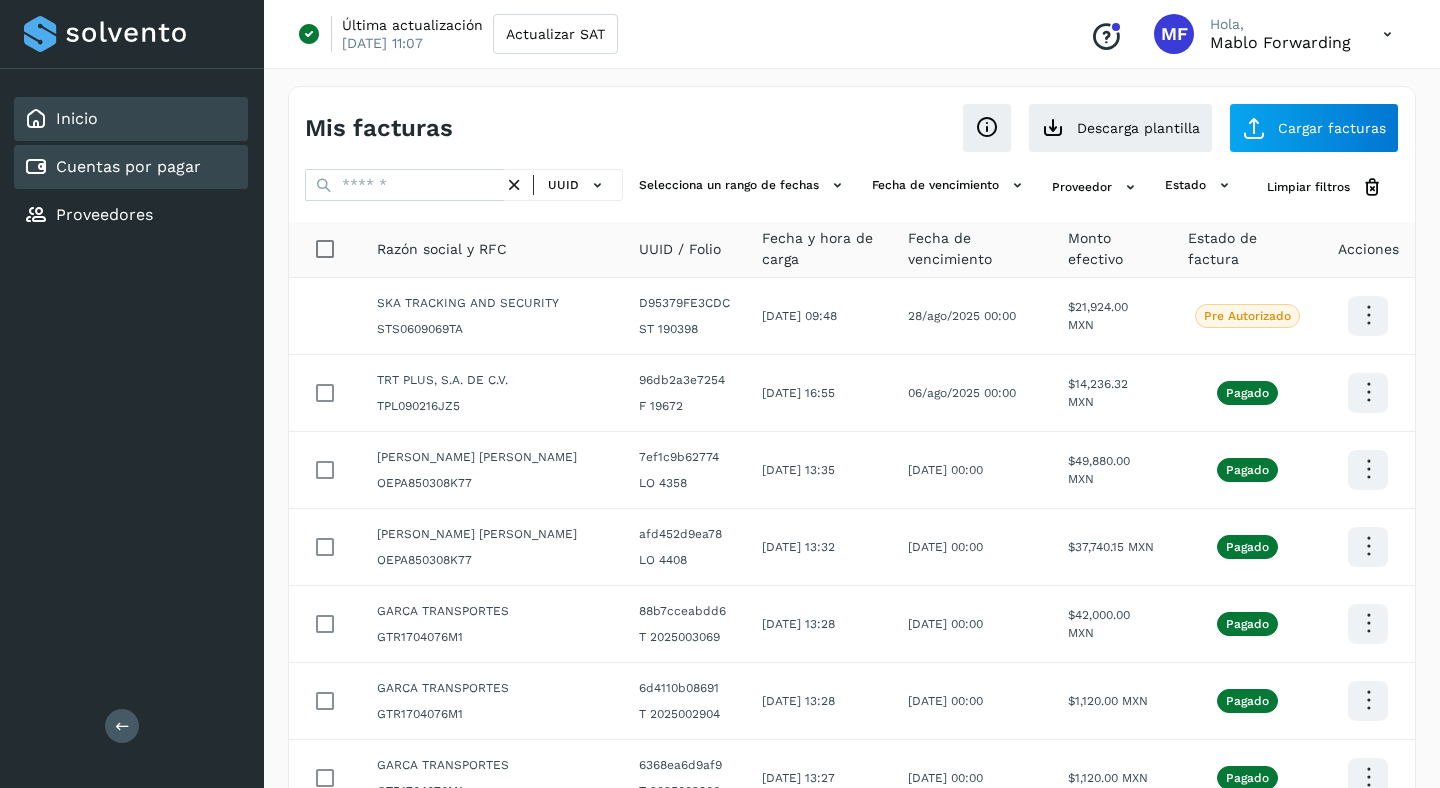 click on "Inicio" 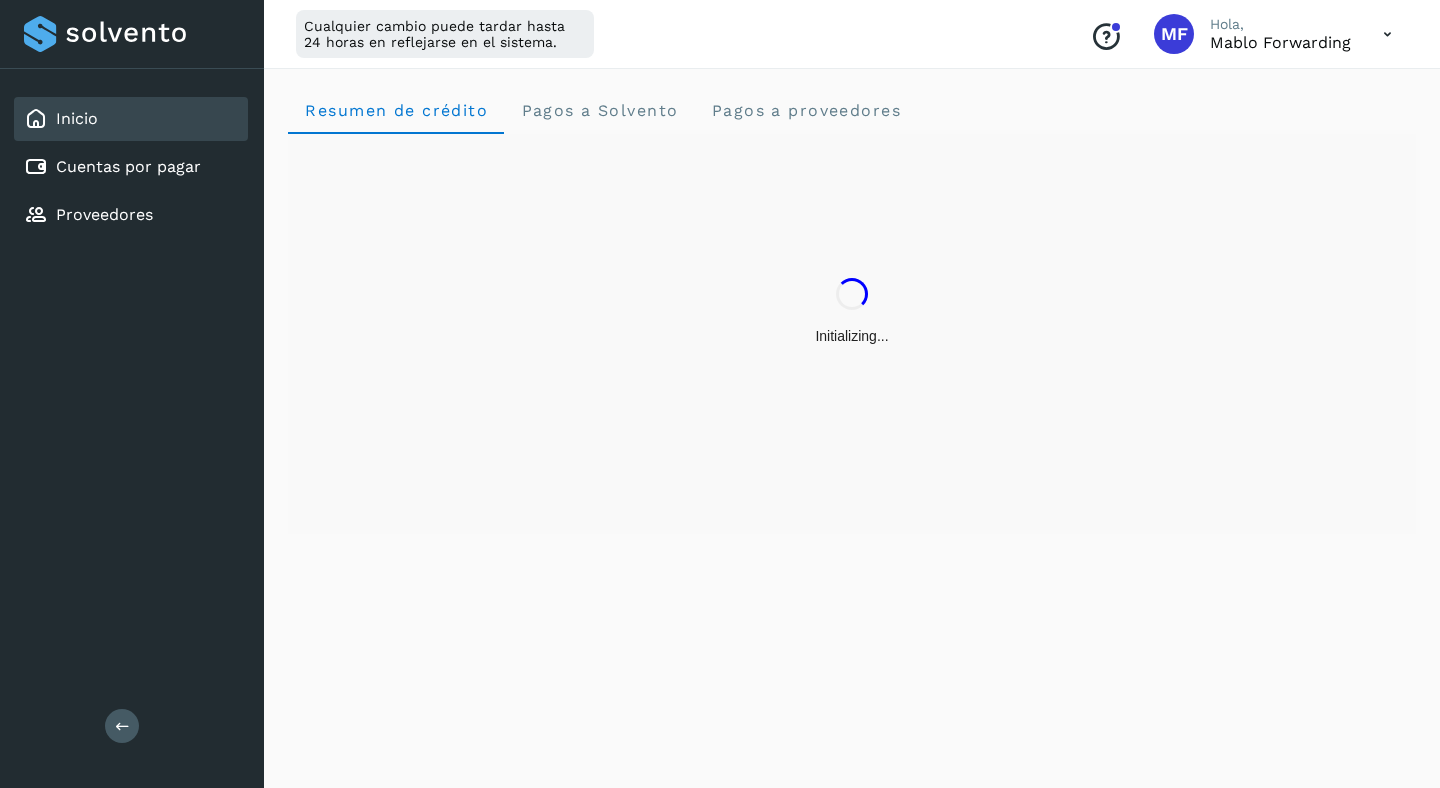 click at bounding box center [1387, 34] 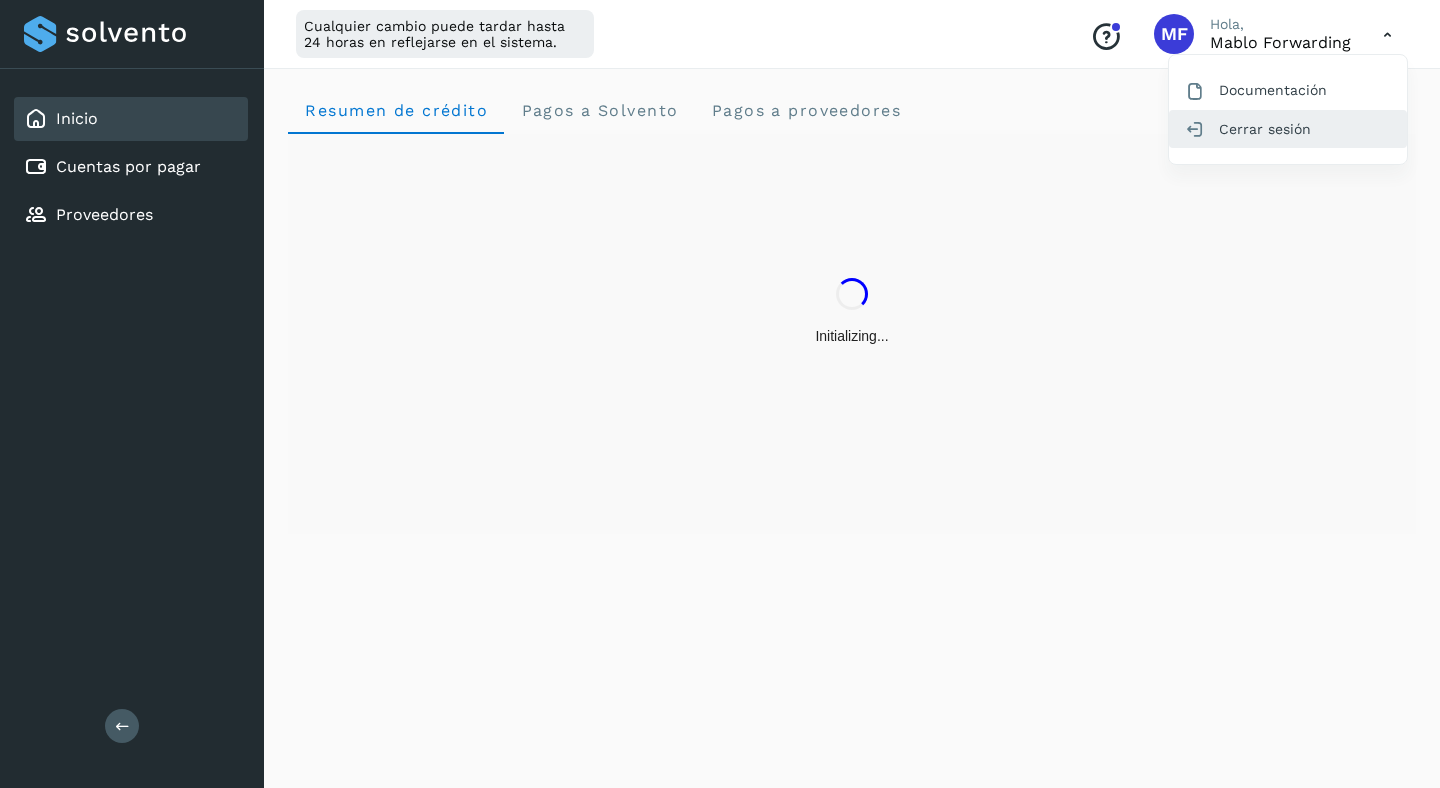 click on "Cerrar sesión" 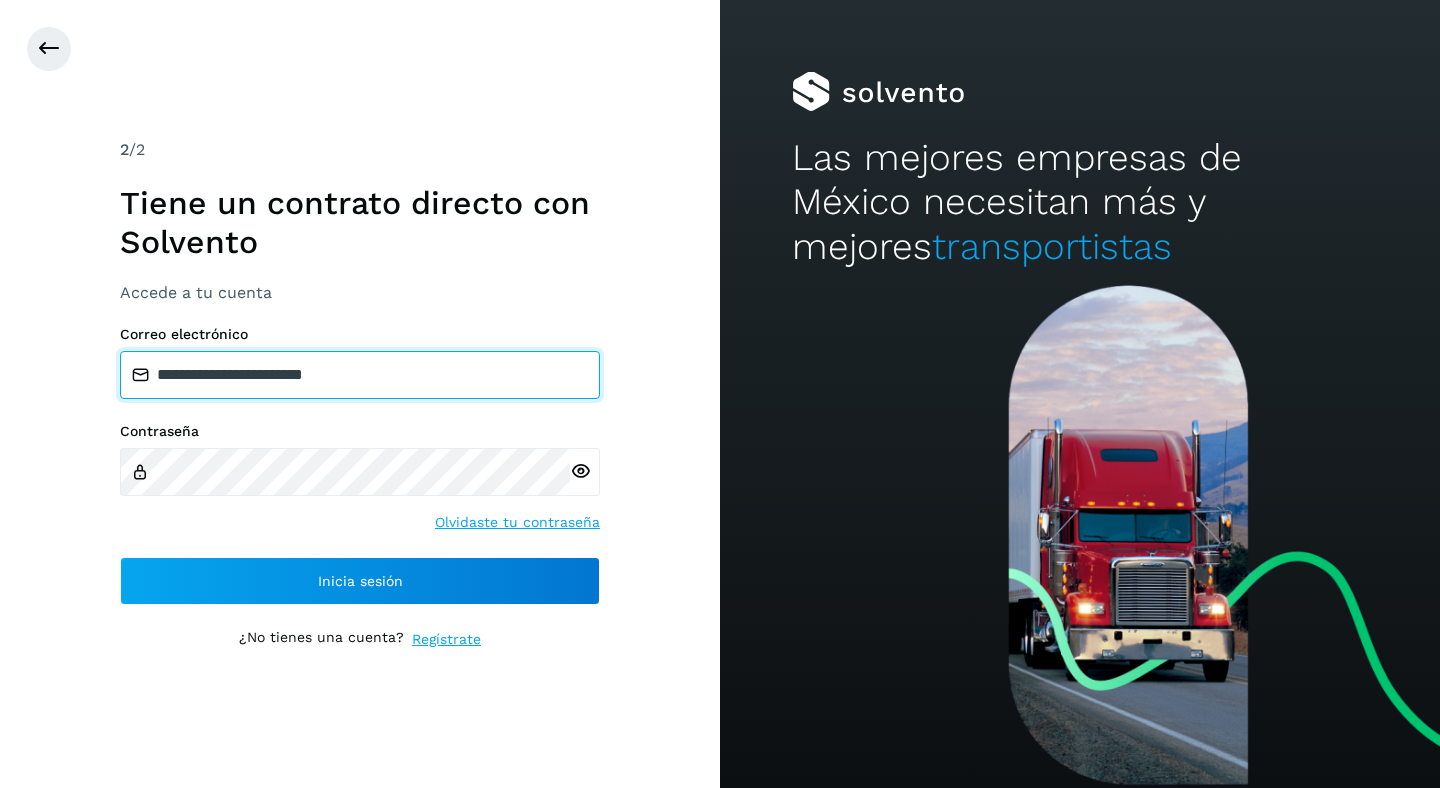 click on "**********" at bounding box center [360, 375] 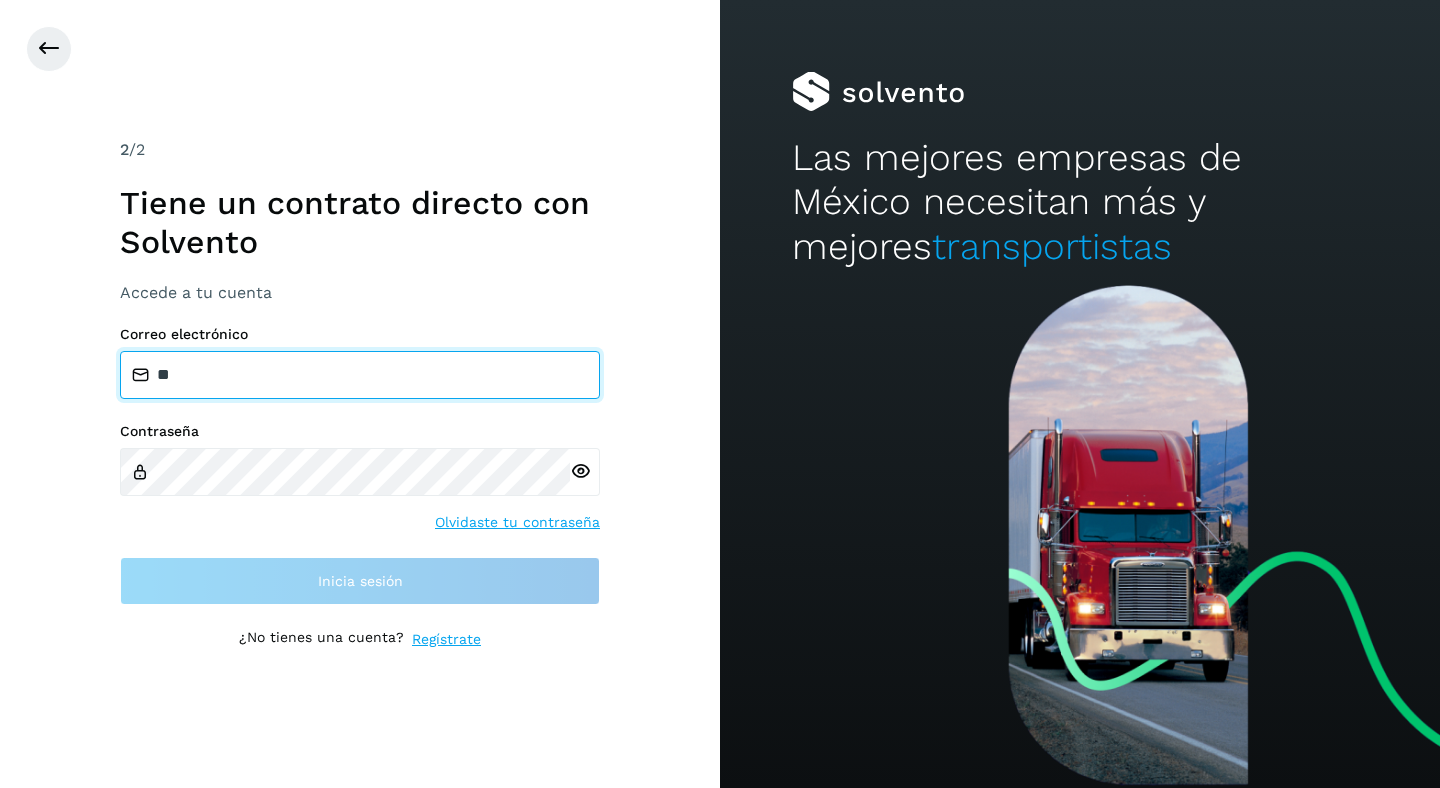 type on "*" 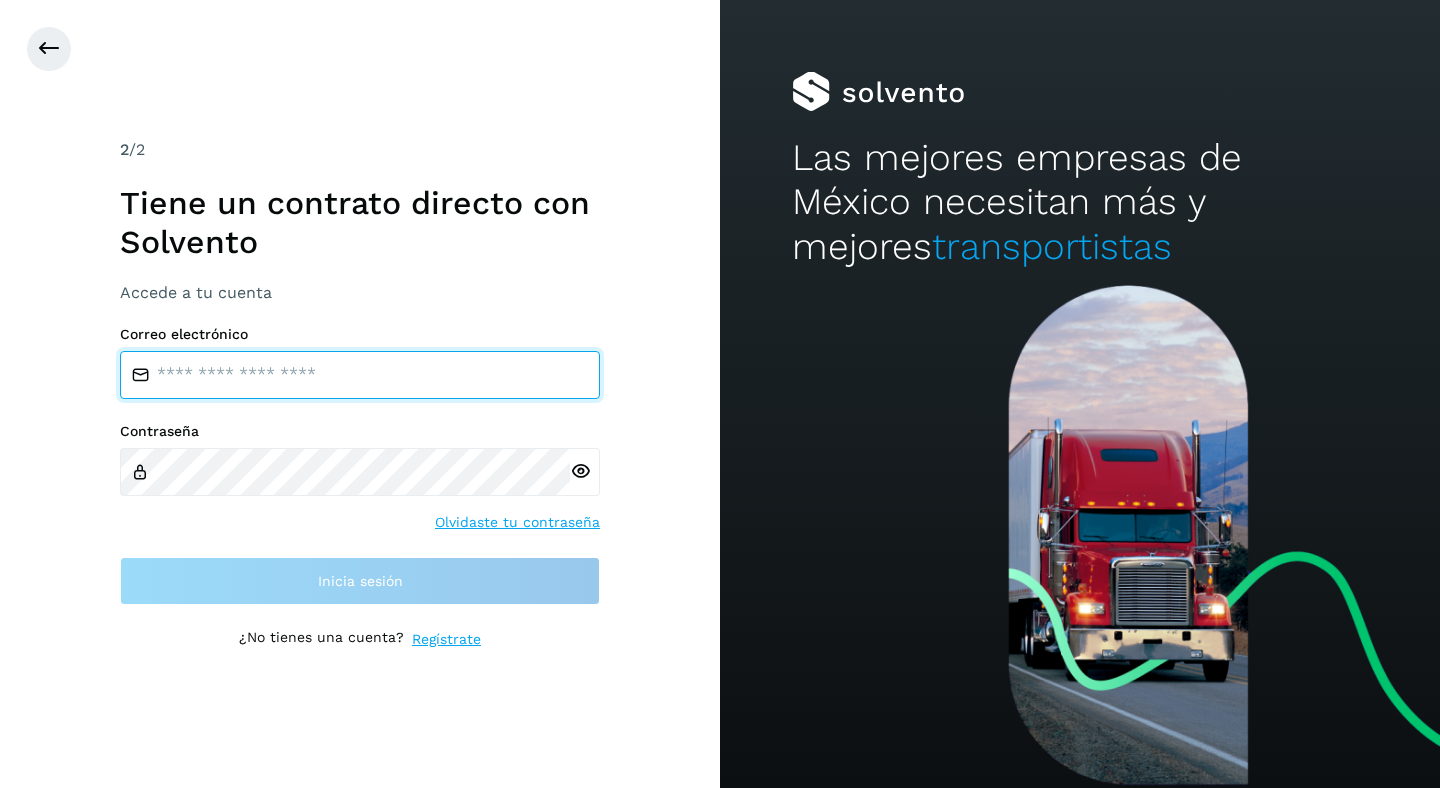 paste on "**********" 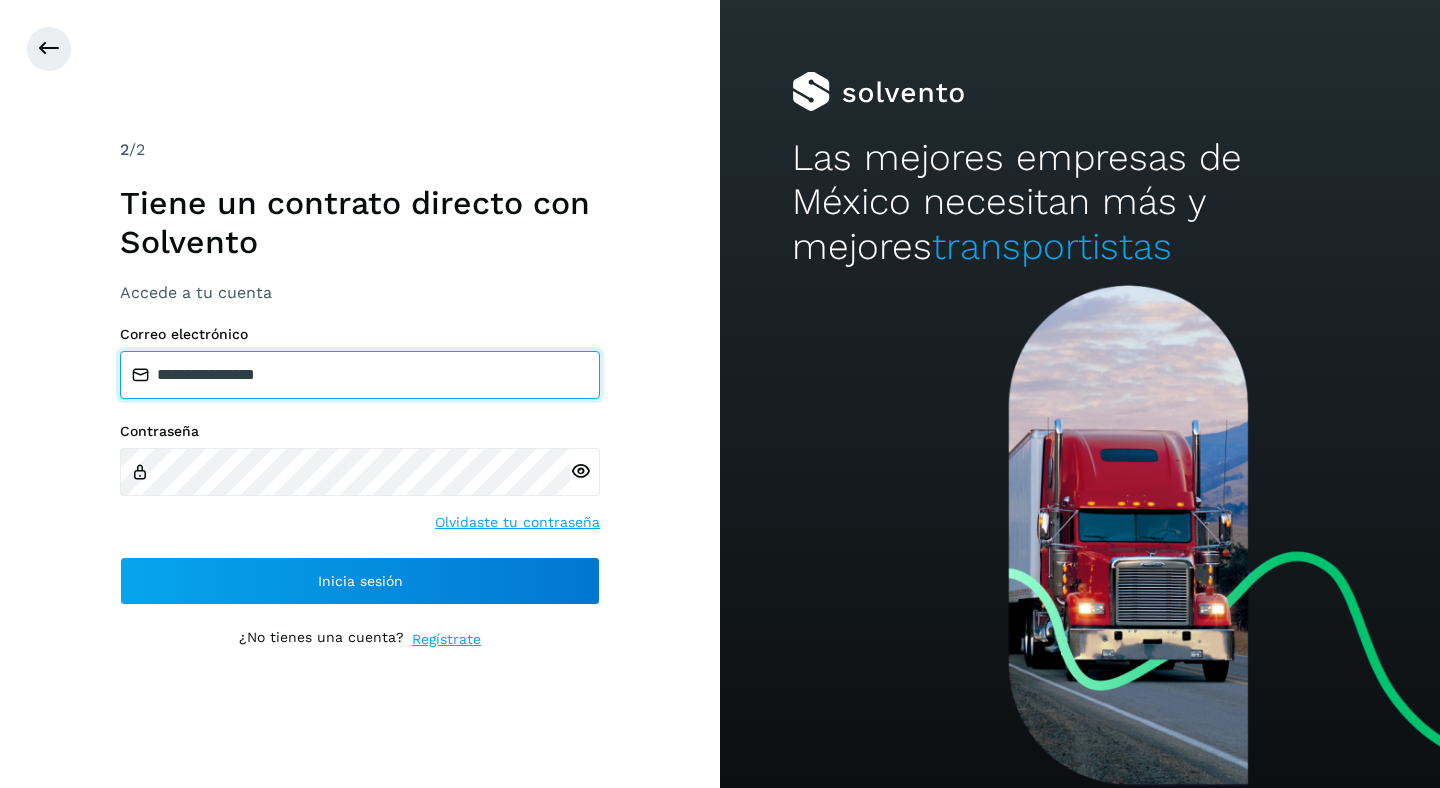 type on "**********" 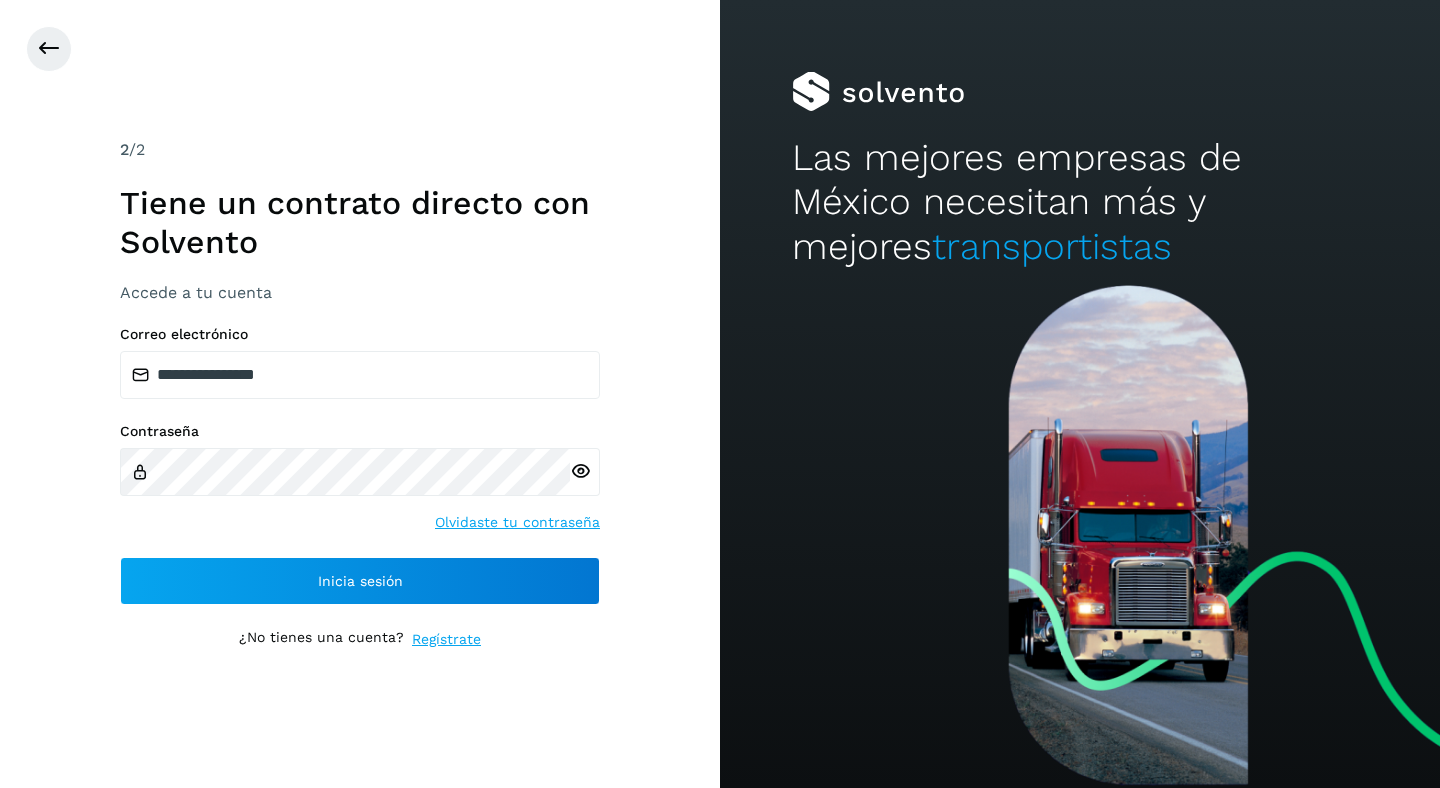click at bounding box center [580, 471] 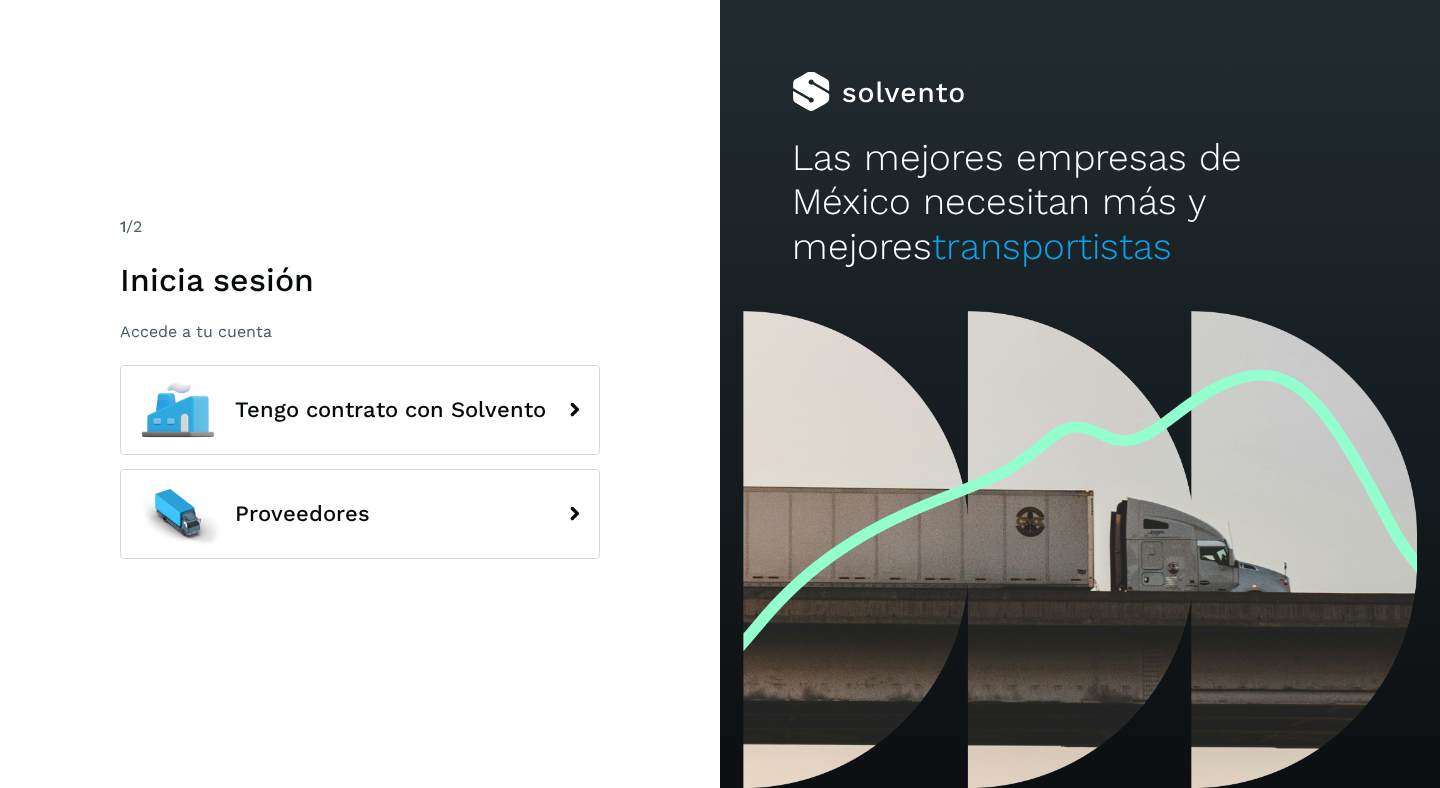 scroll, scrollTop: 0, scrollLeft: 0, axis: both 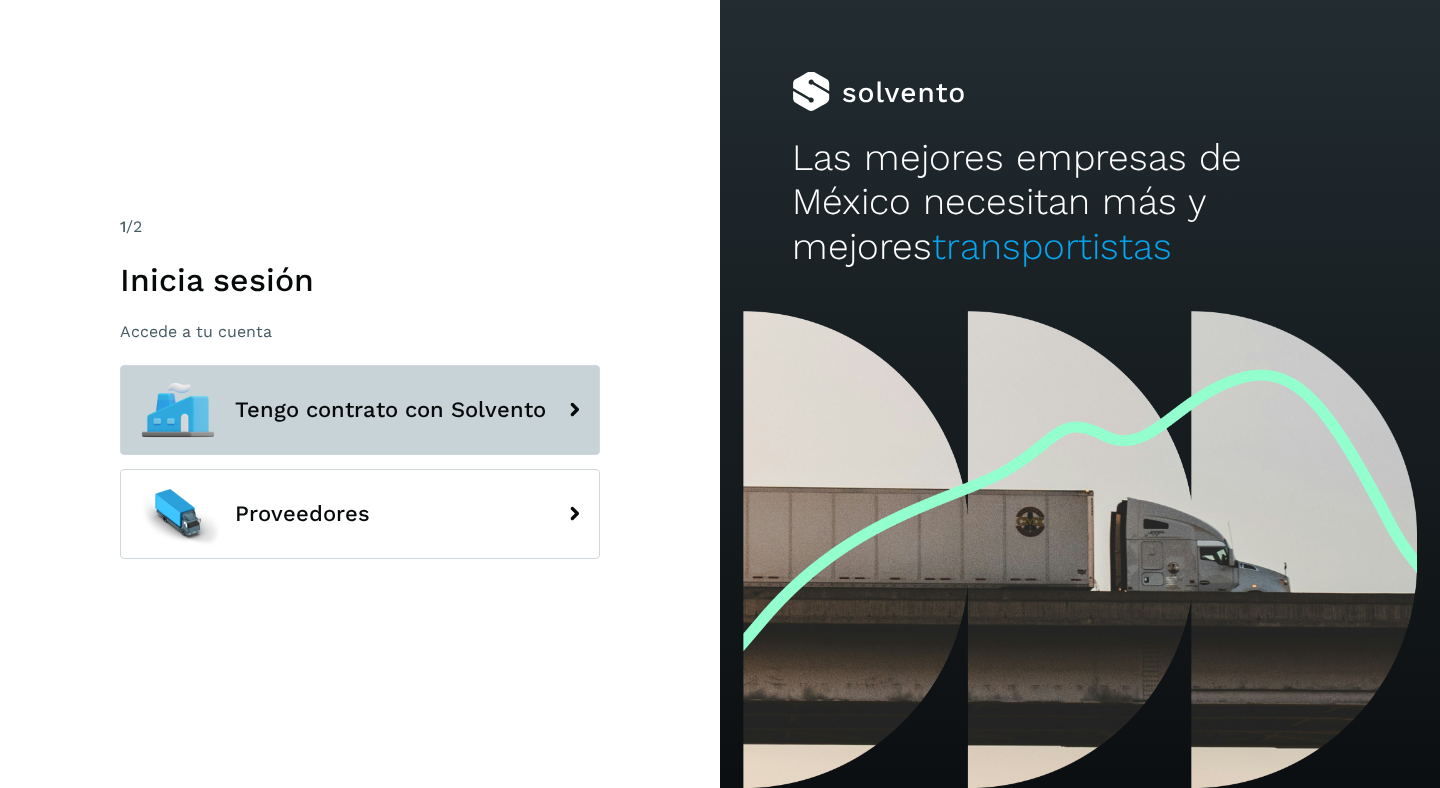 click on "Tengo contrato con Solvento" at bounding box center [360, 410] 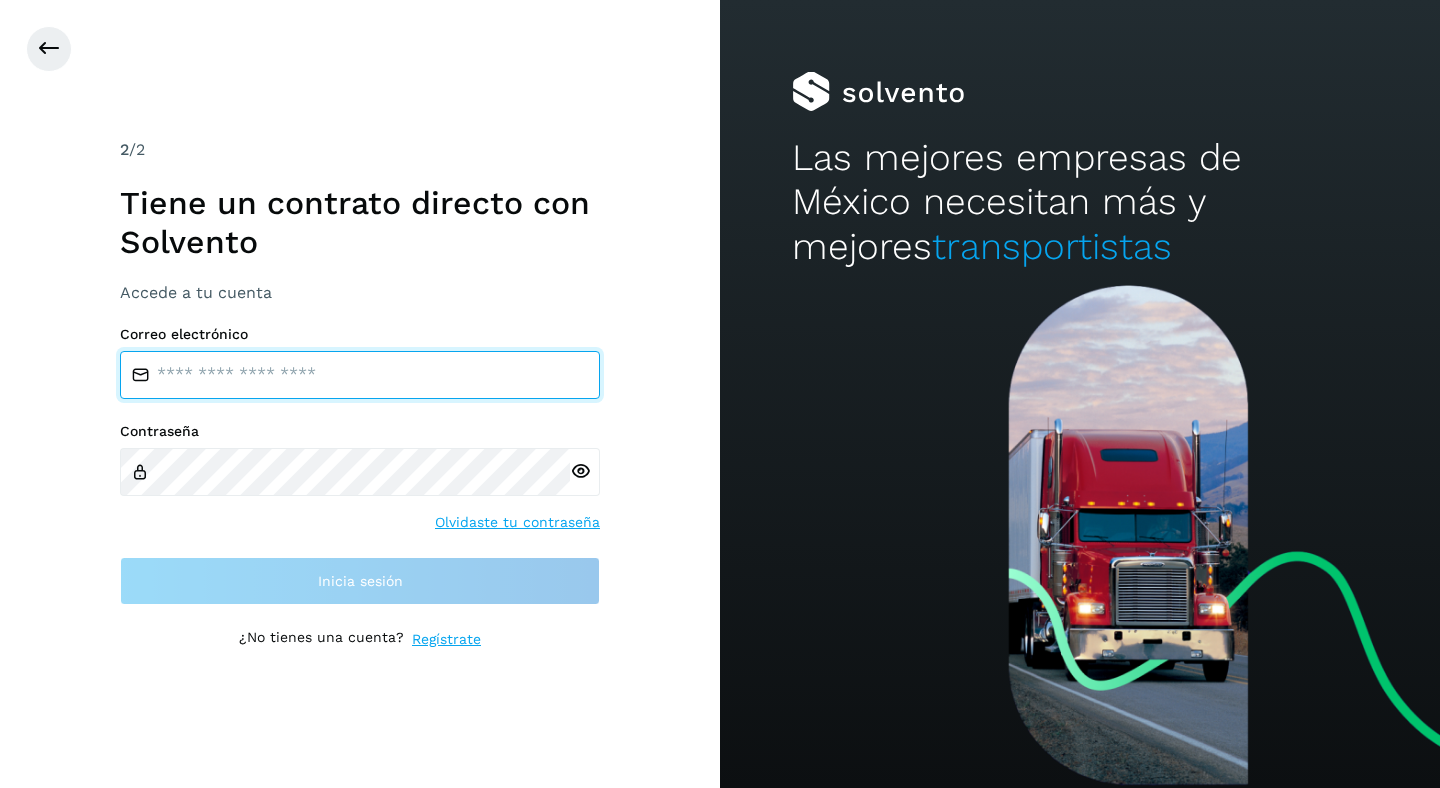 type on "**********" 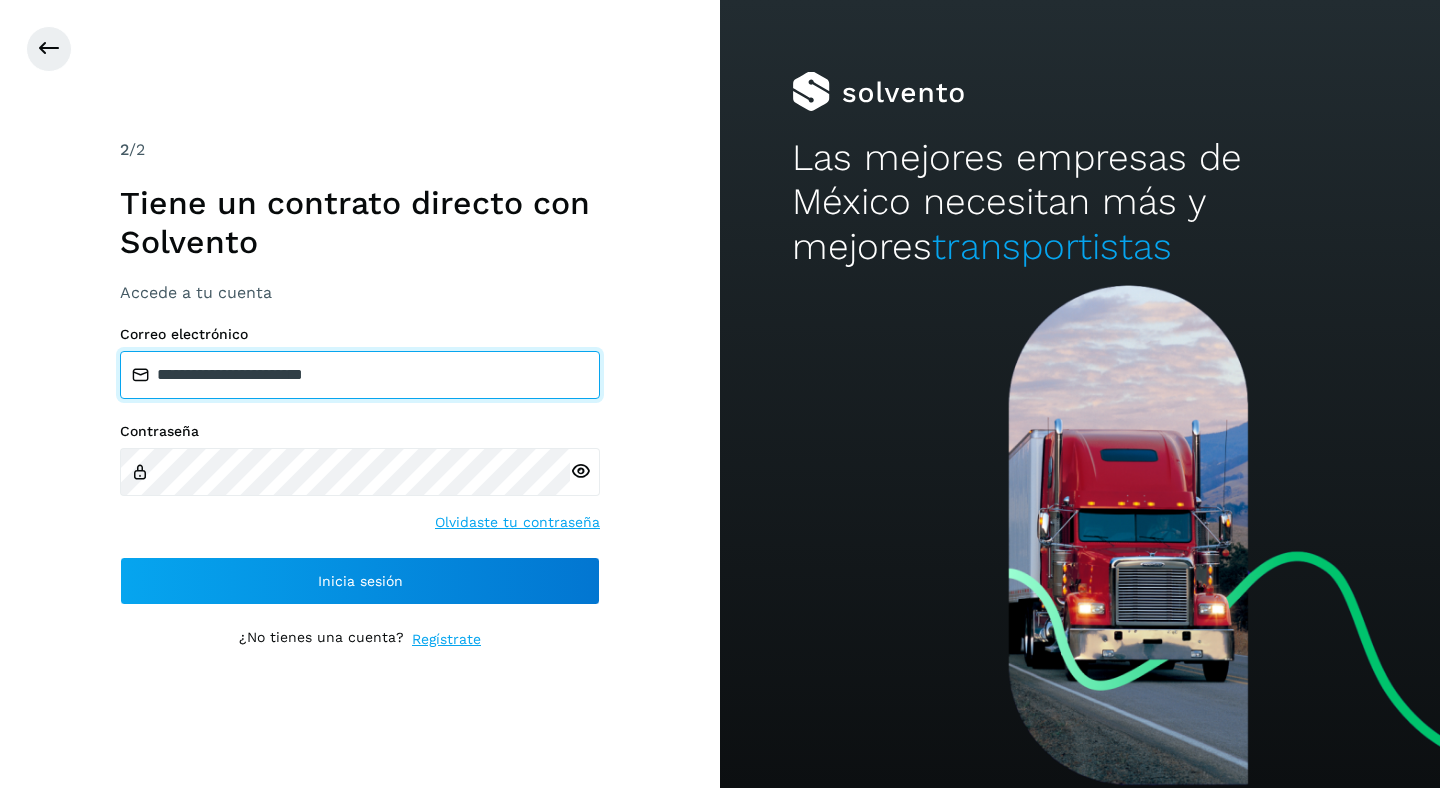 click on "**********" at bounding box center (360, 375) 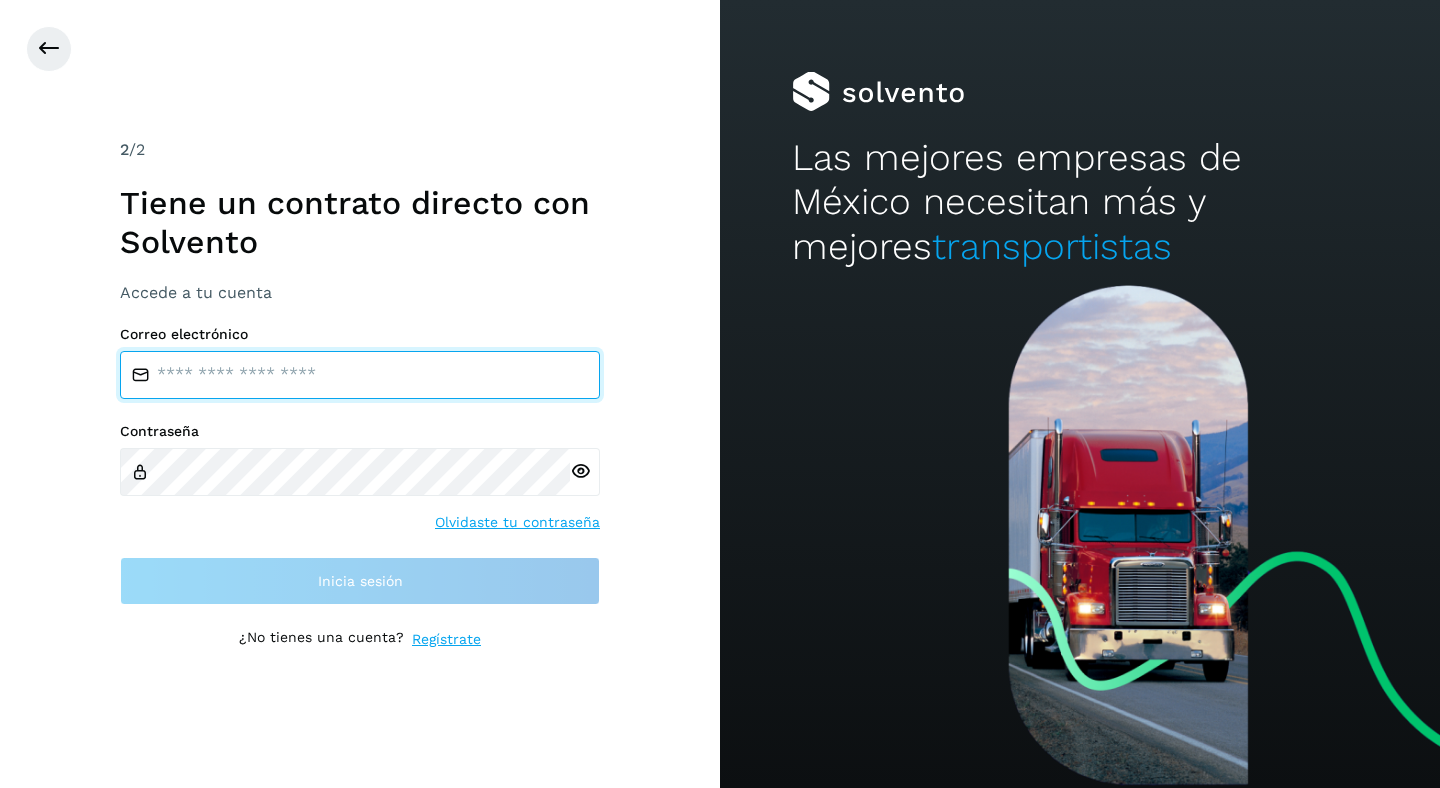 paste on "**********" 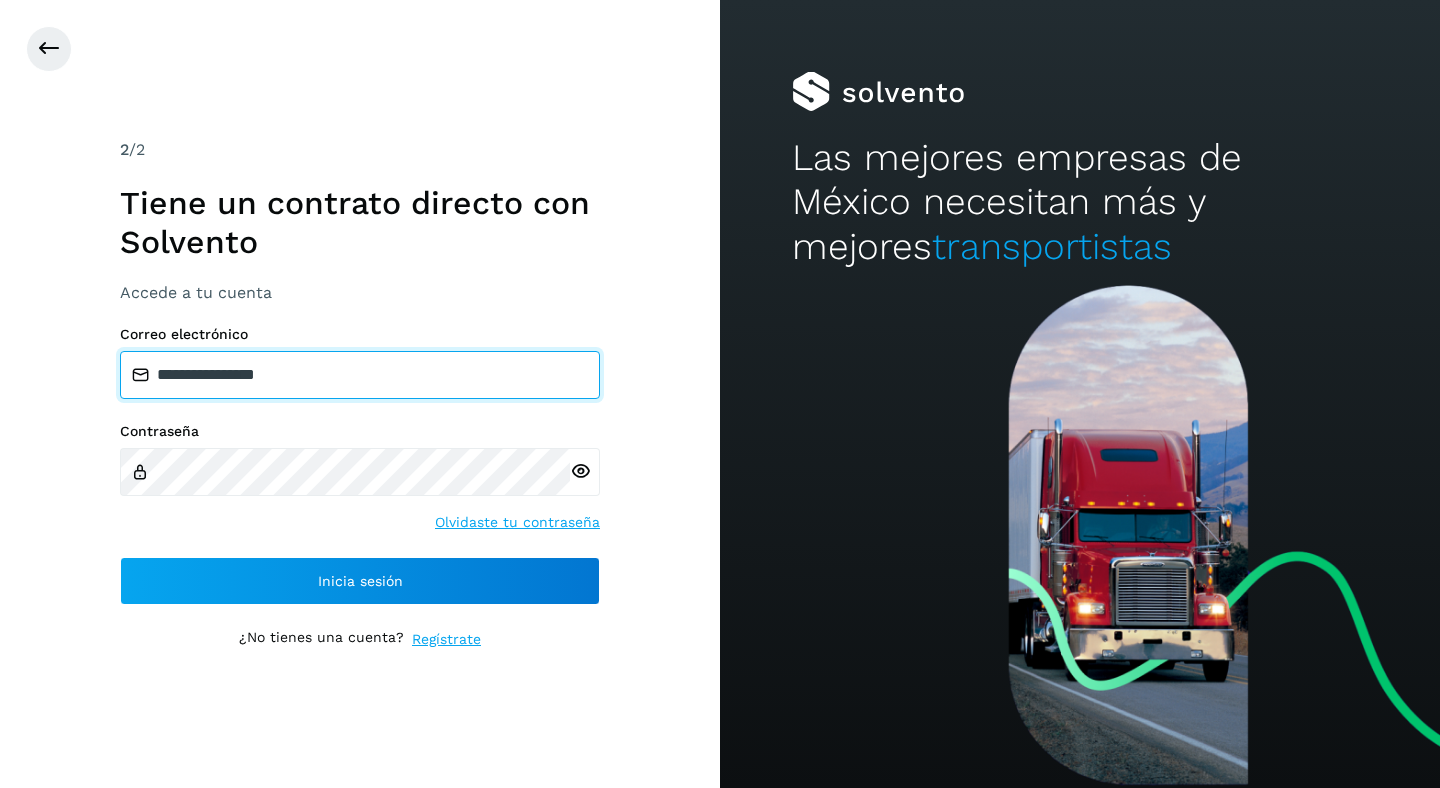 type on "**********" 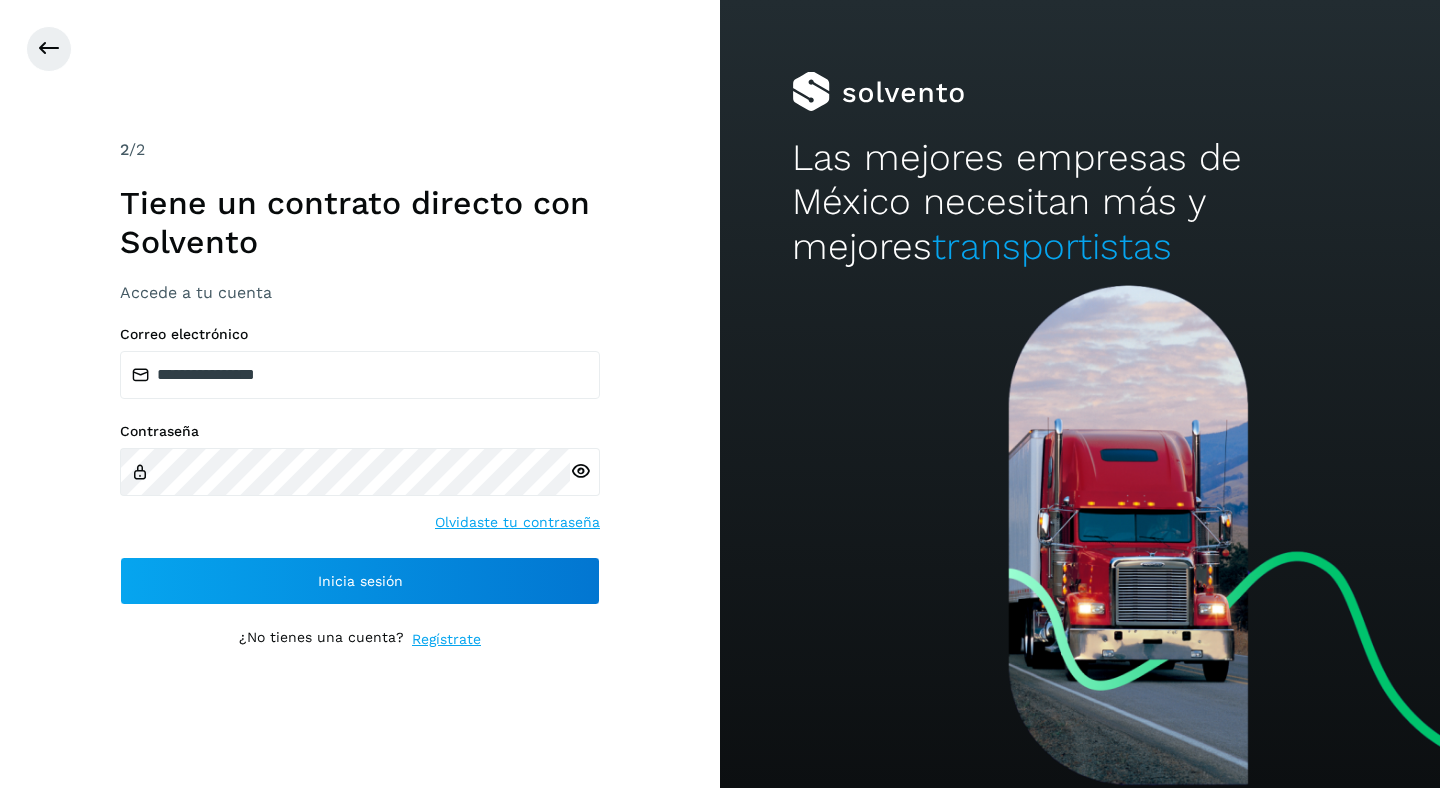 click at bounding box center (580, 471) 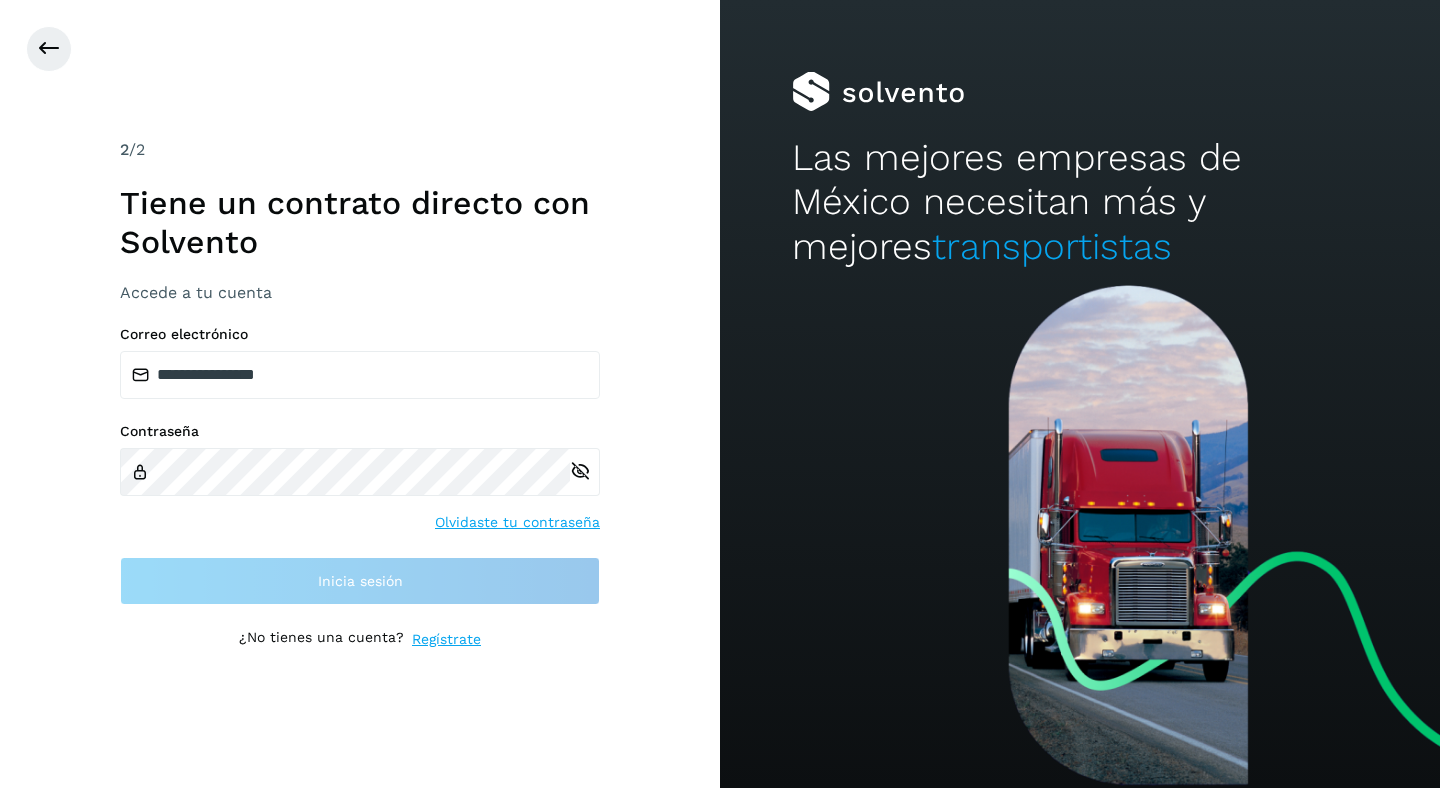 click on "Contraseña  Olvidaste tu contraseña" at bounding box center (360, 478) 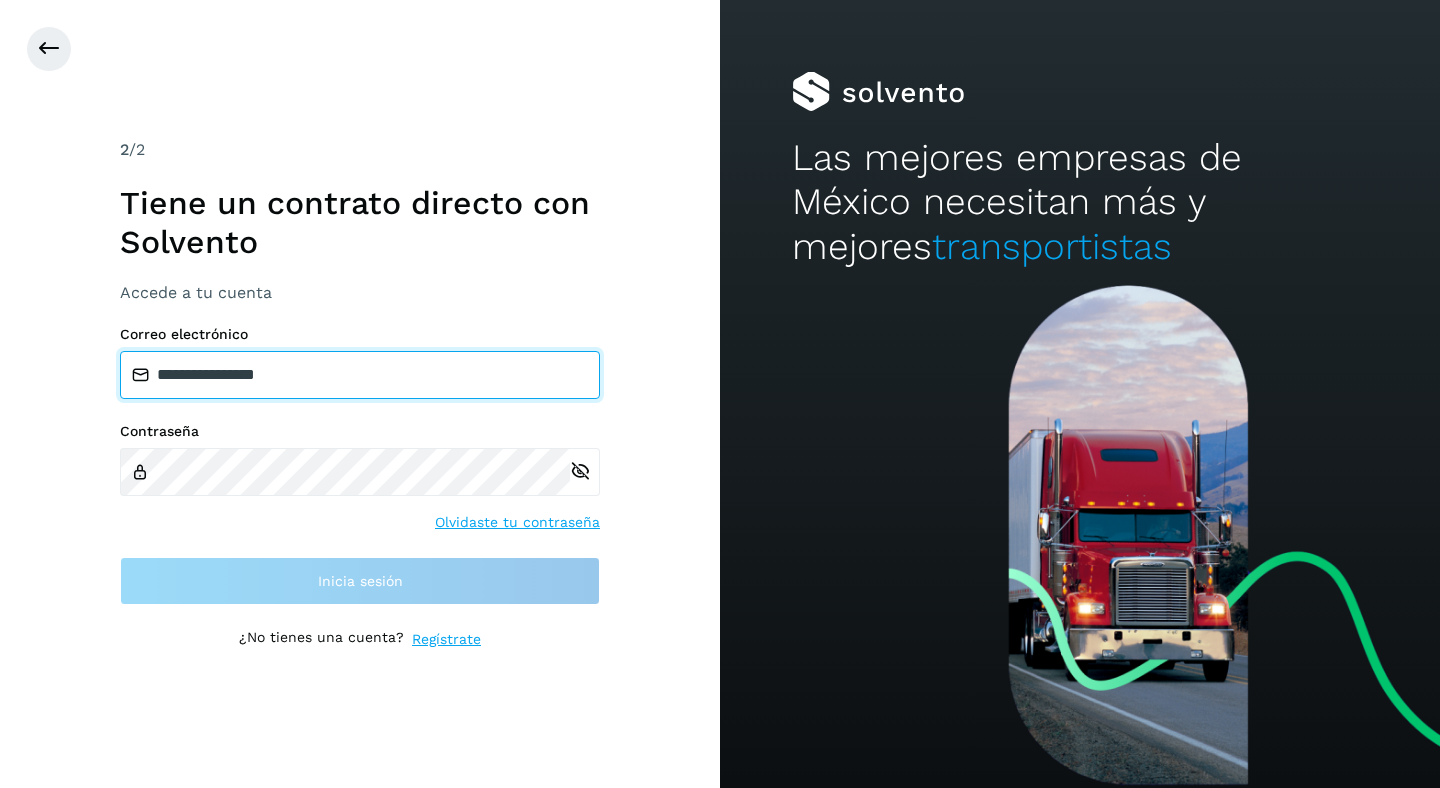 click on "**********" at bounding box center [360, 375] 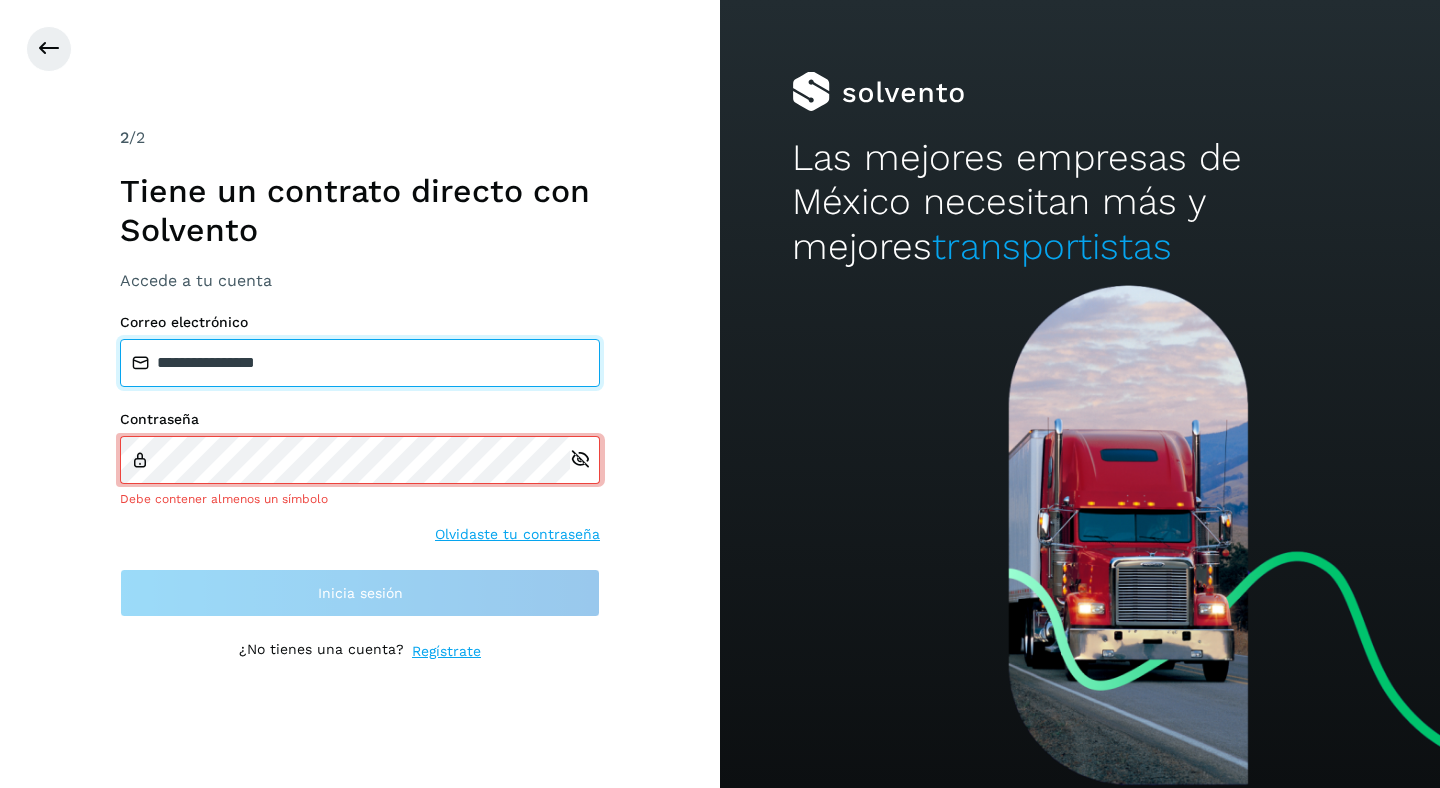 click on "**********" at bounding box center (360, 363) 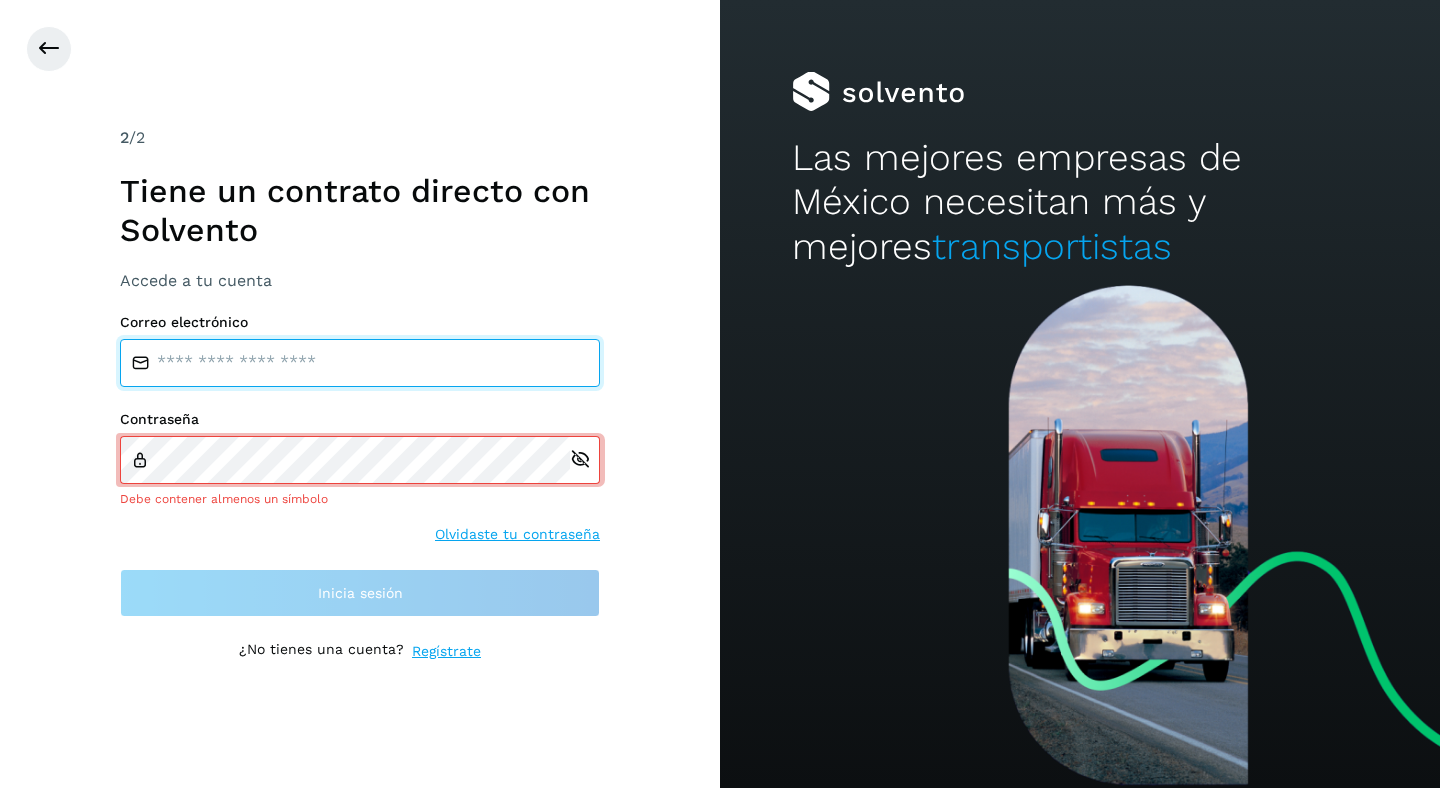 type on "**********" 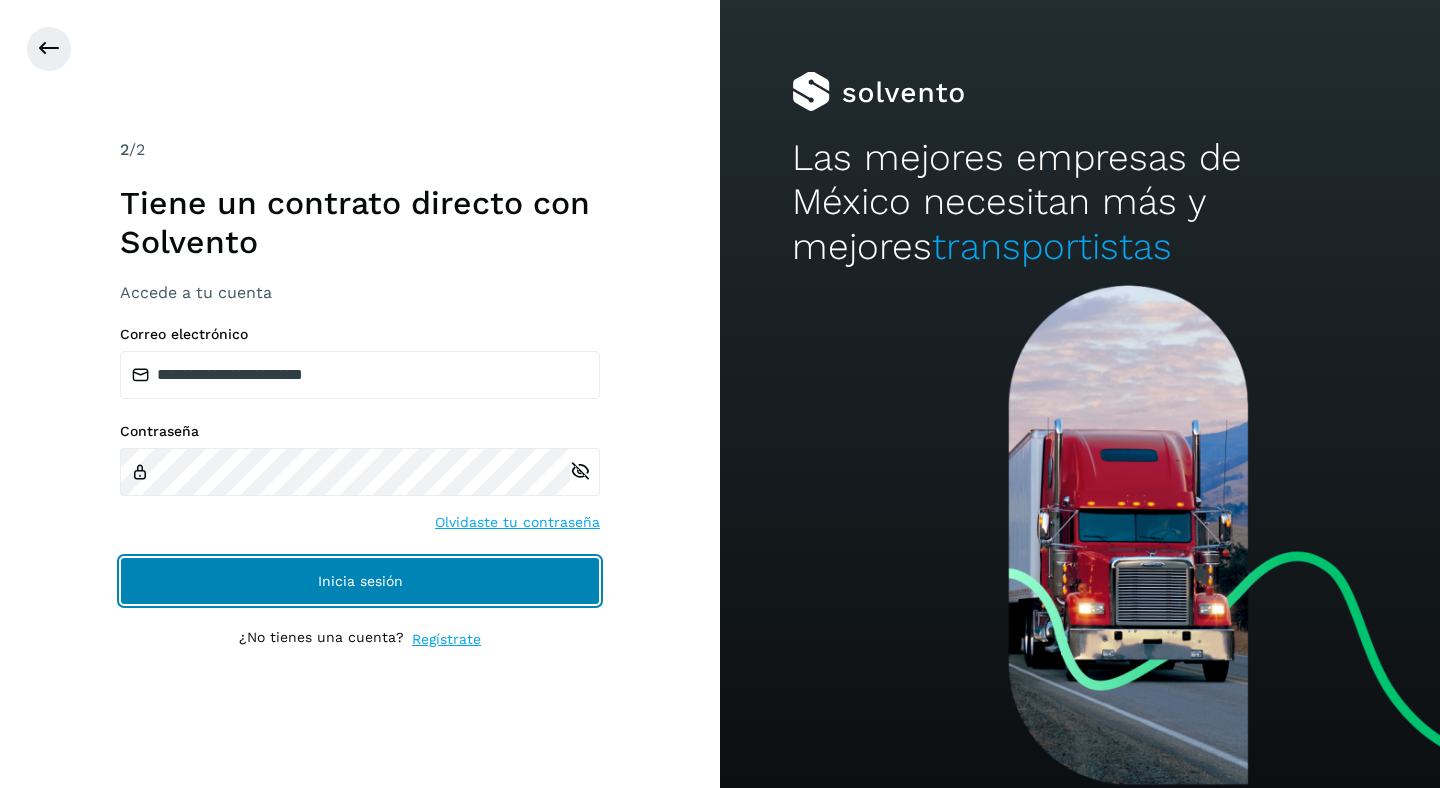 click on "Inicia sesión" 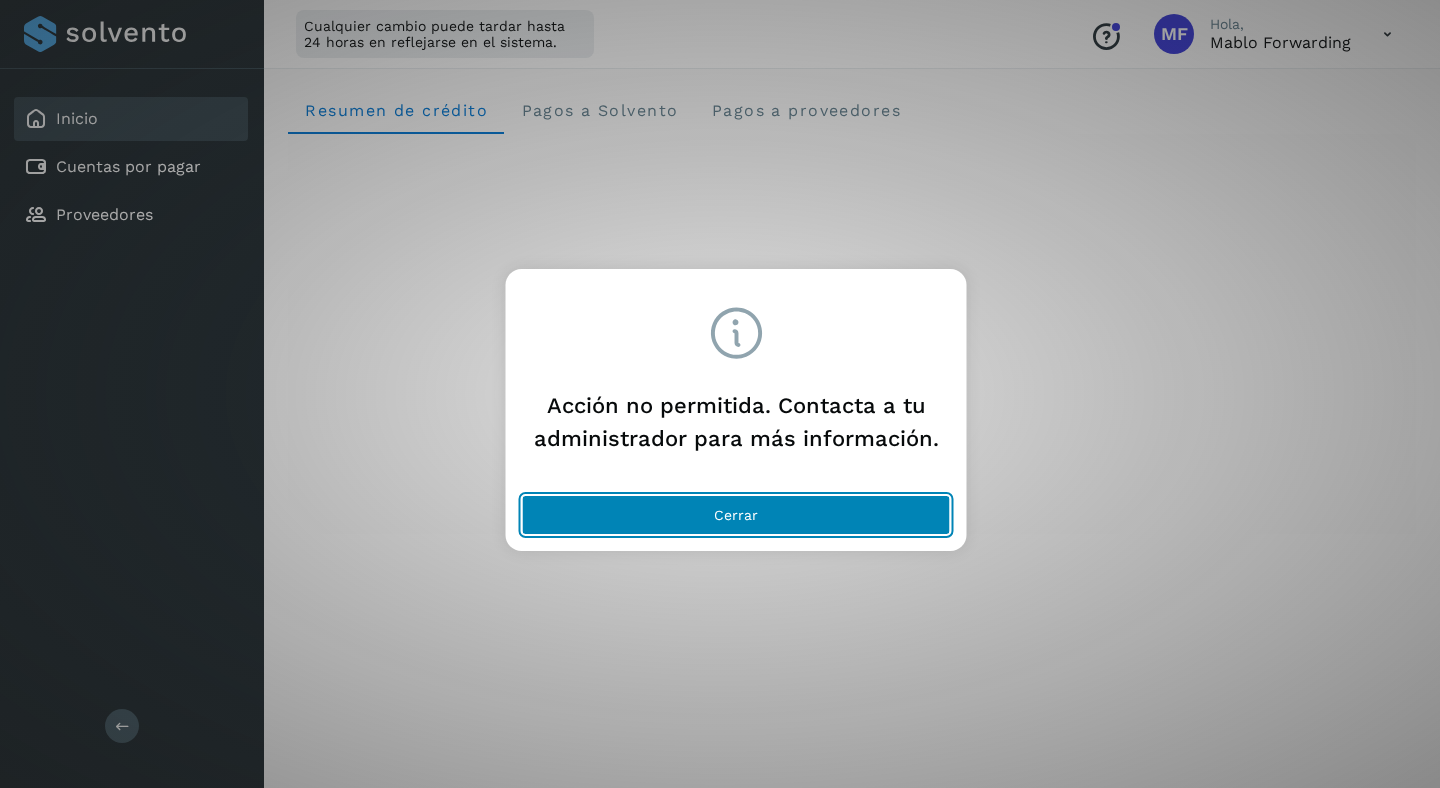 click on "Cerrar" 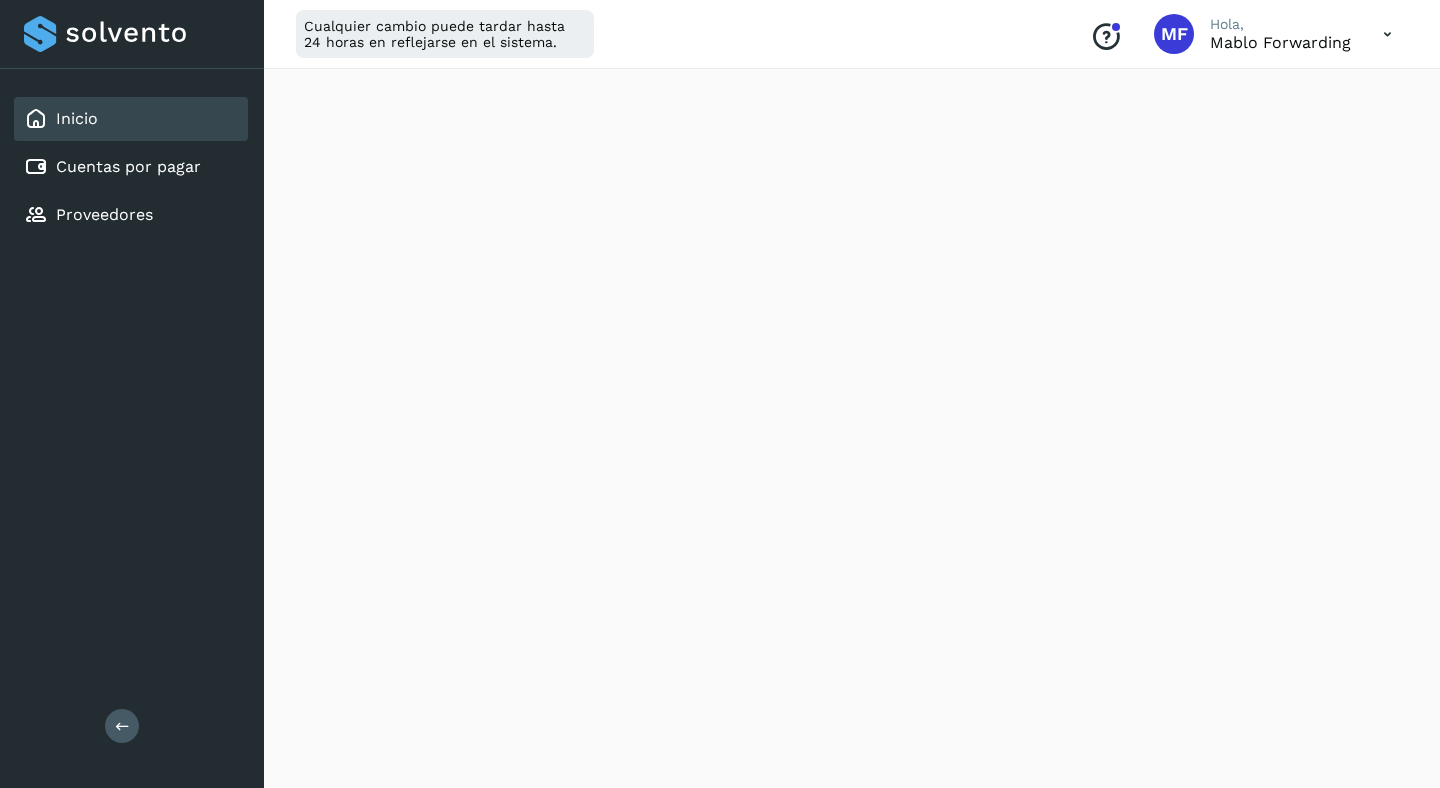 scroll, scrollTop: 1146, scrollLeft: 0, axis: vertical 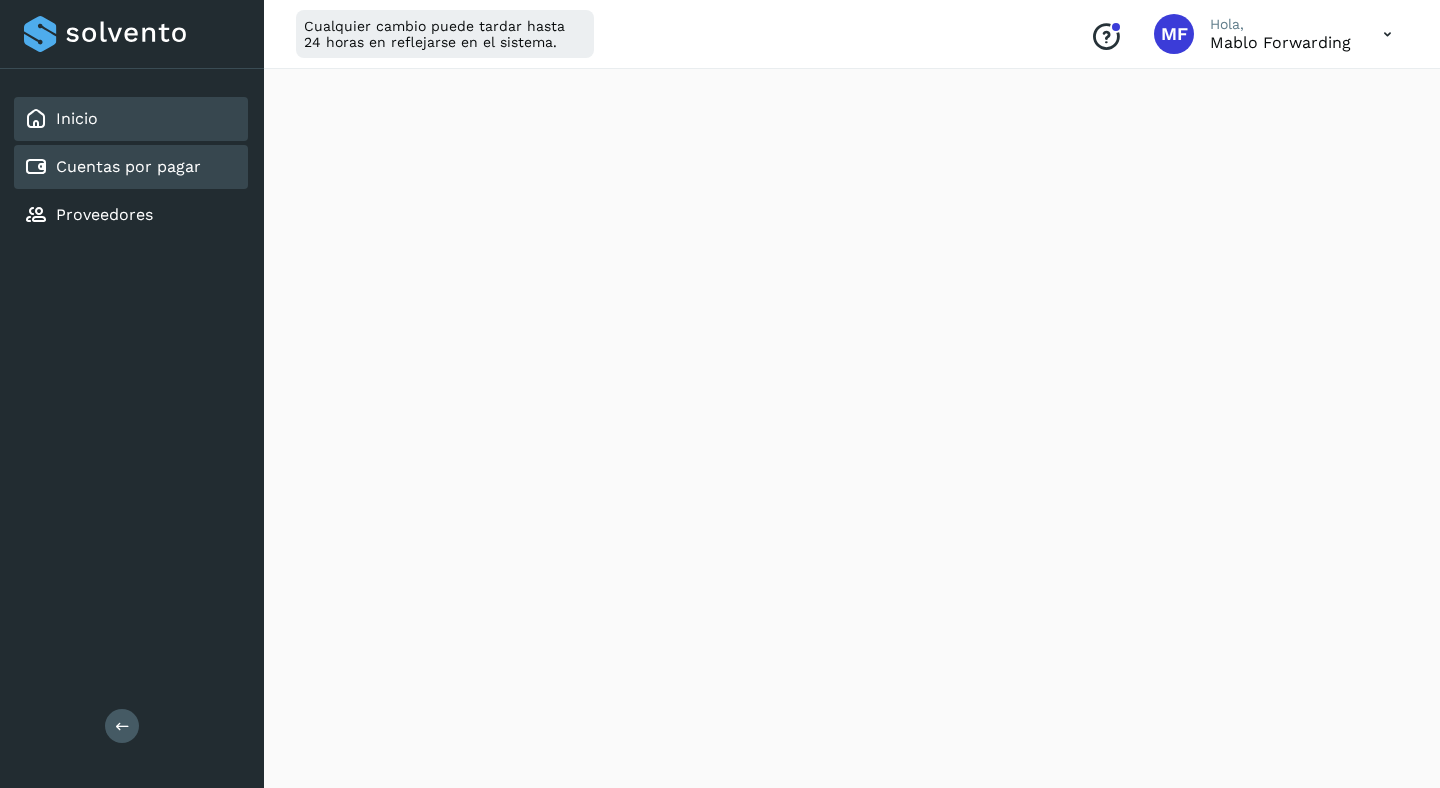 click on "Cuentas por pagar" at bounding box center (128, 166) 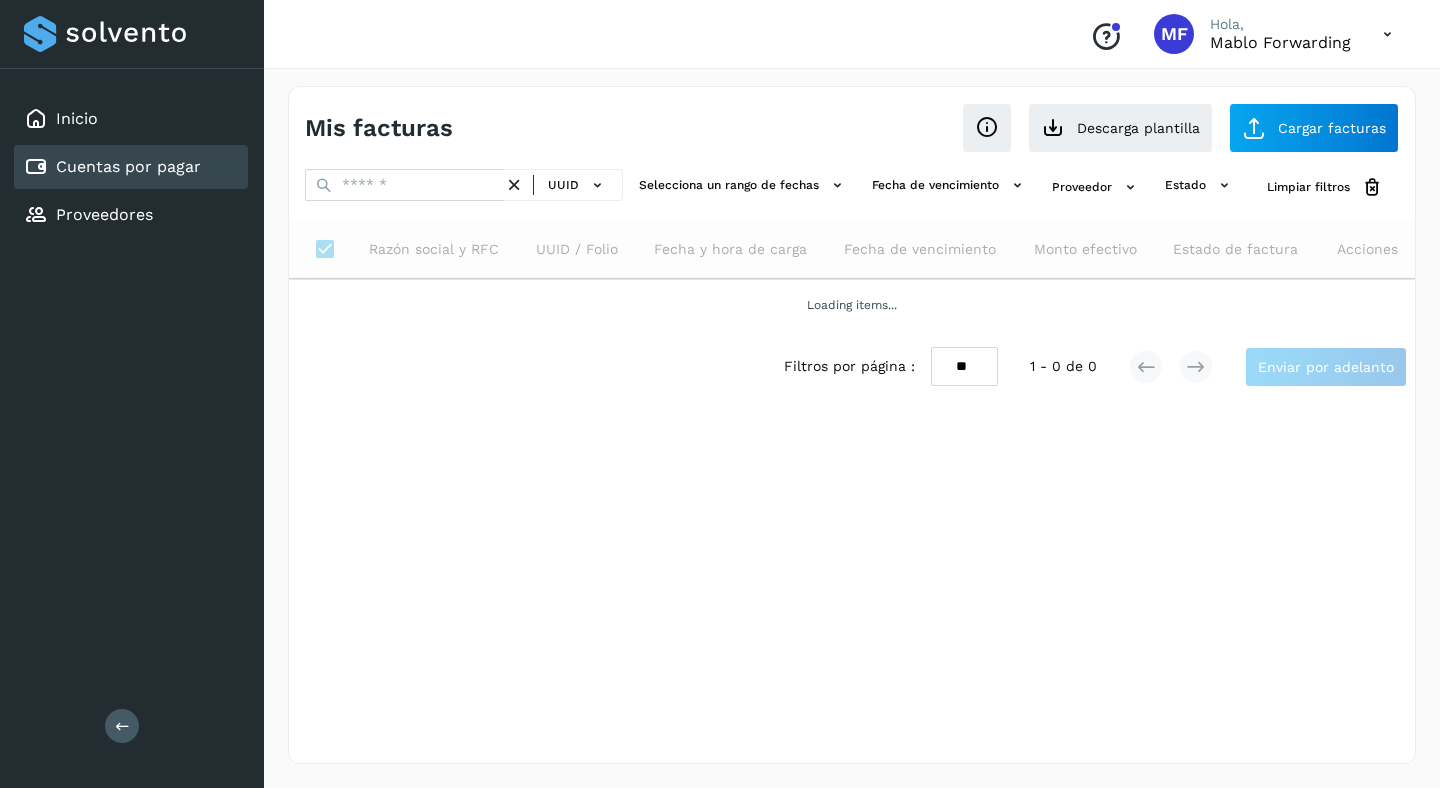scroll, scrollTop: 0, scrollLeft: 0, axis: both 